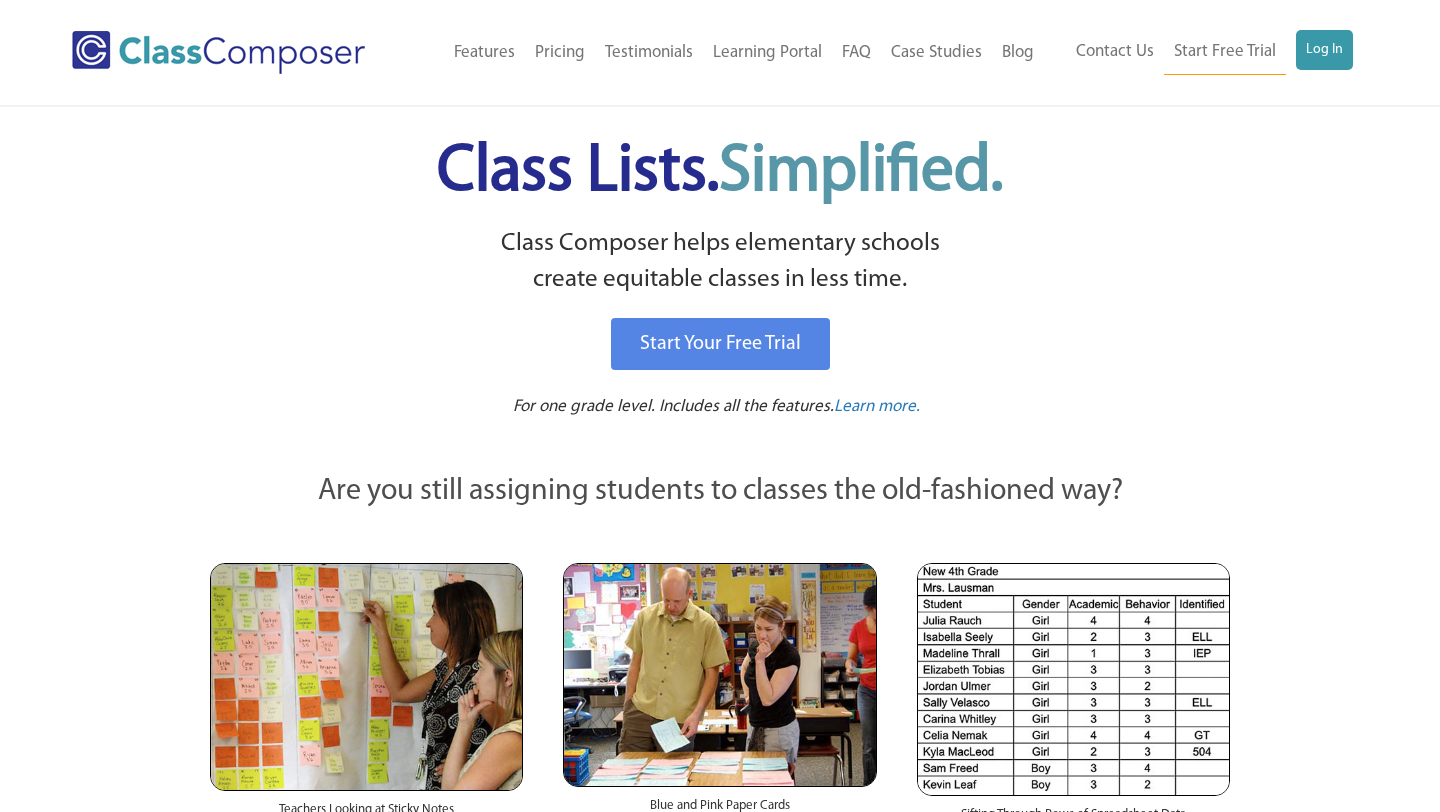 scroll, scrollTop: 0, scrollLeft: 0, axis: both 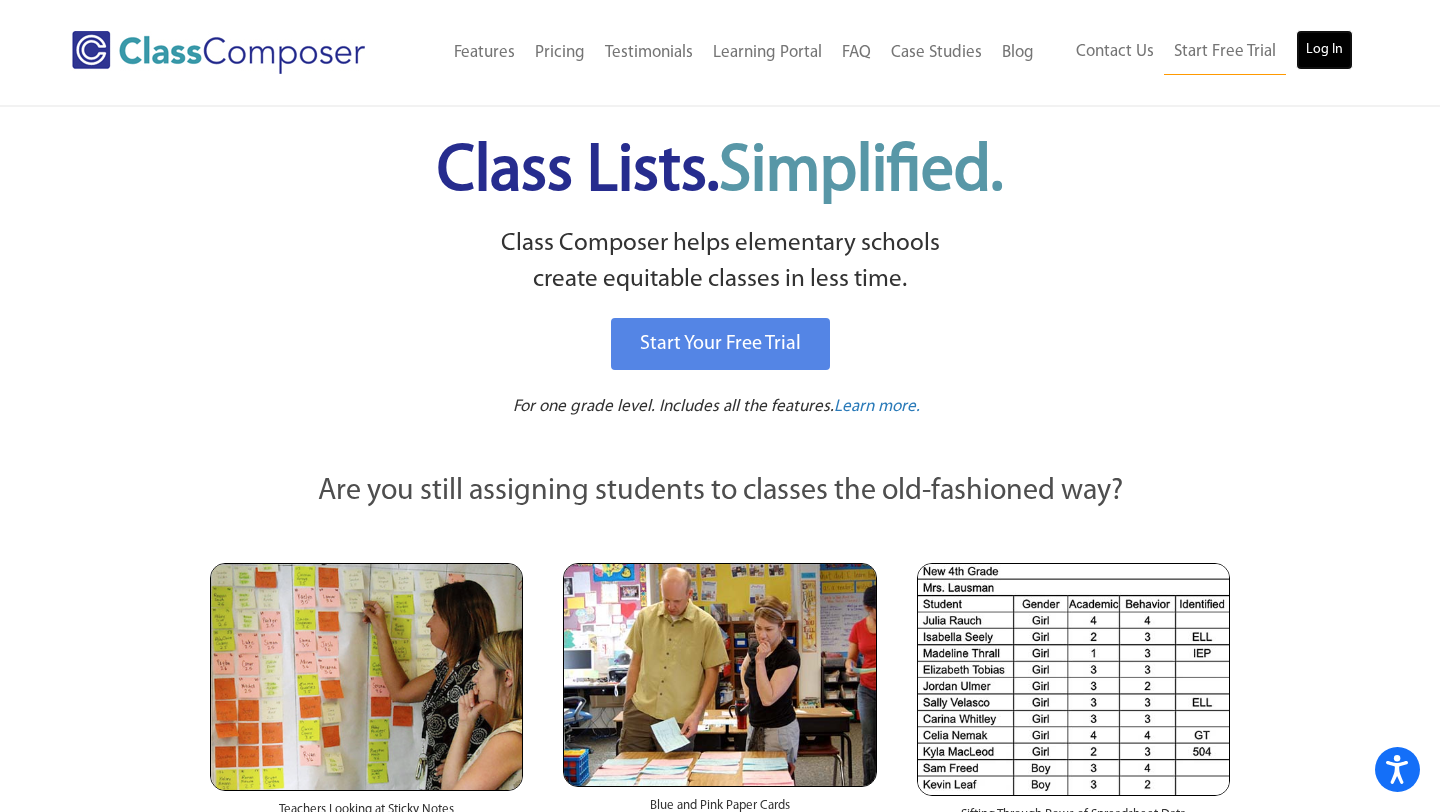 click on "Log In" at bounding box center (1324, 50) 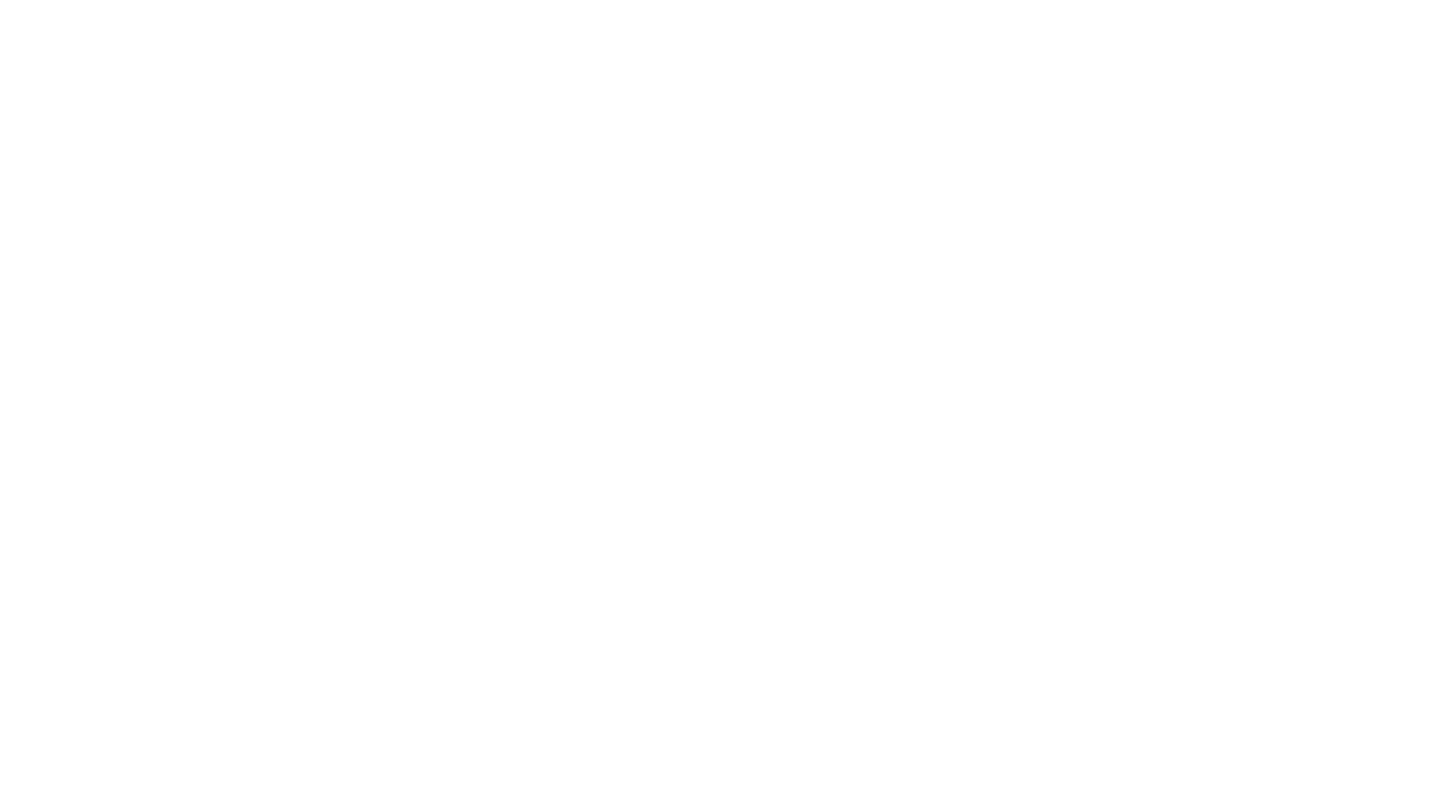 scroll, scrollTop: 0, scrollLeft: 0, axis: both 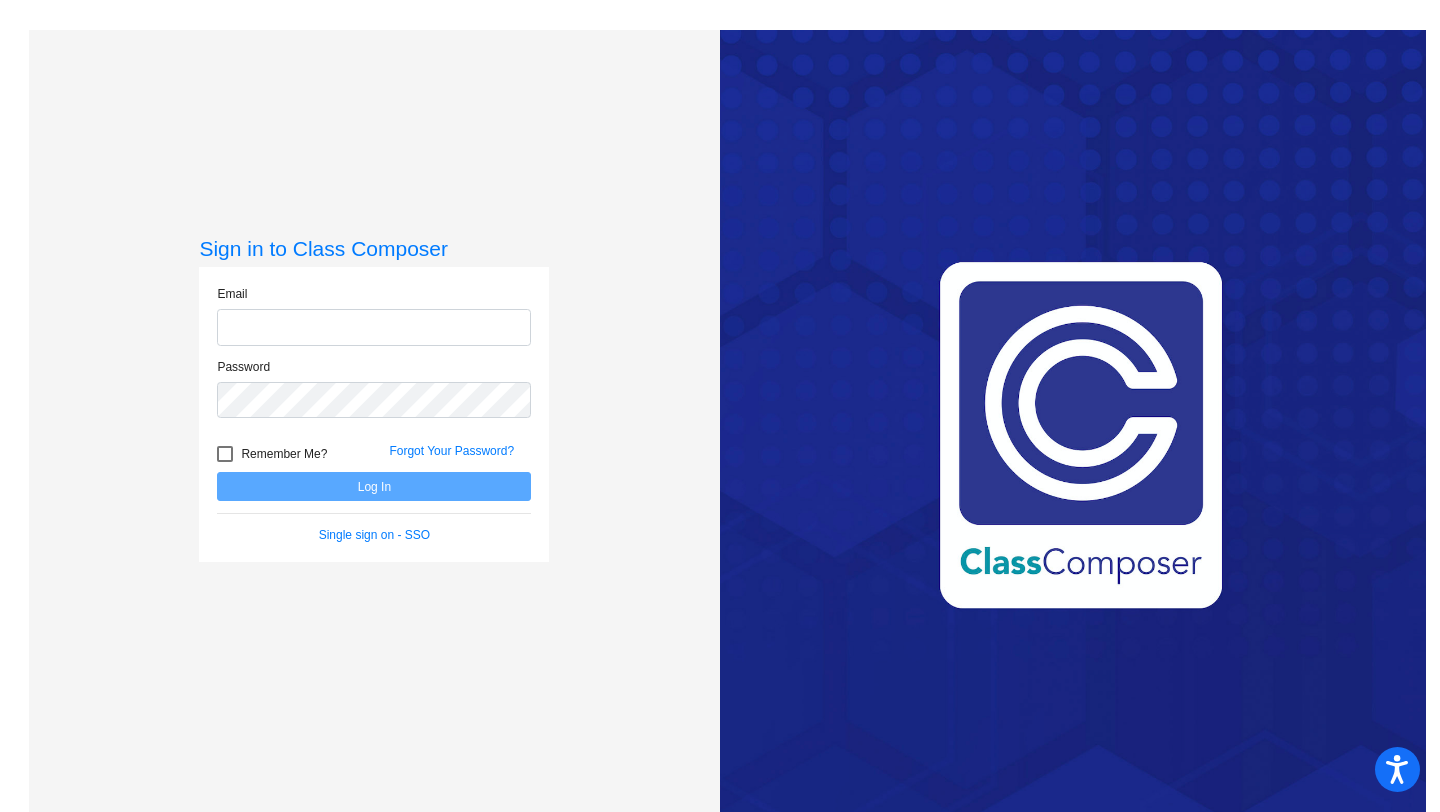type on "[EMAIL]" 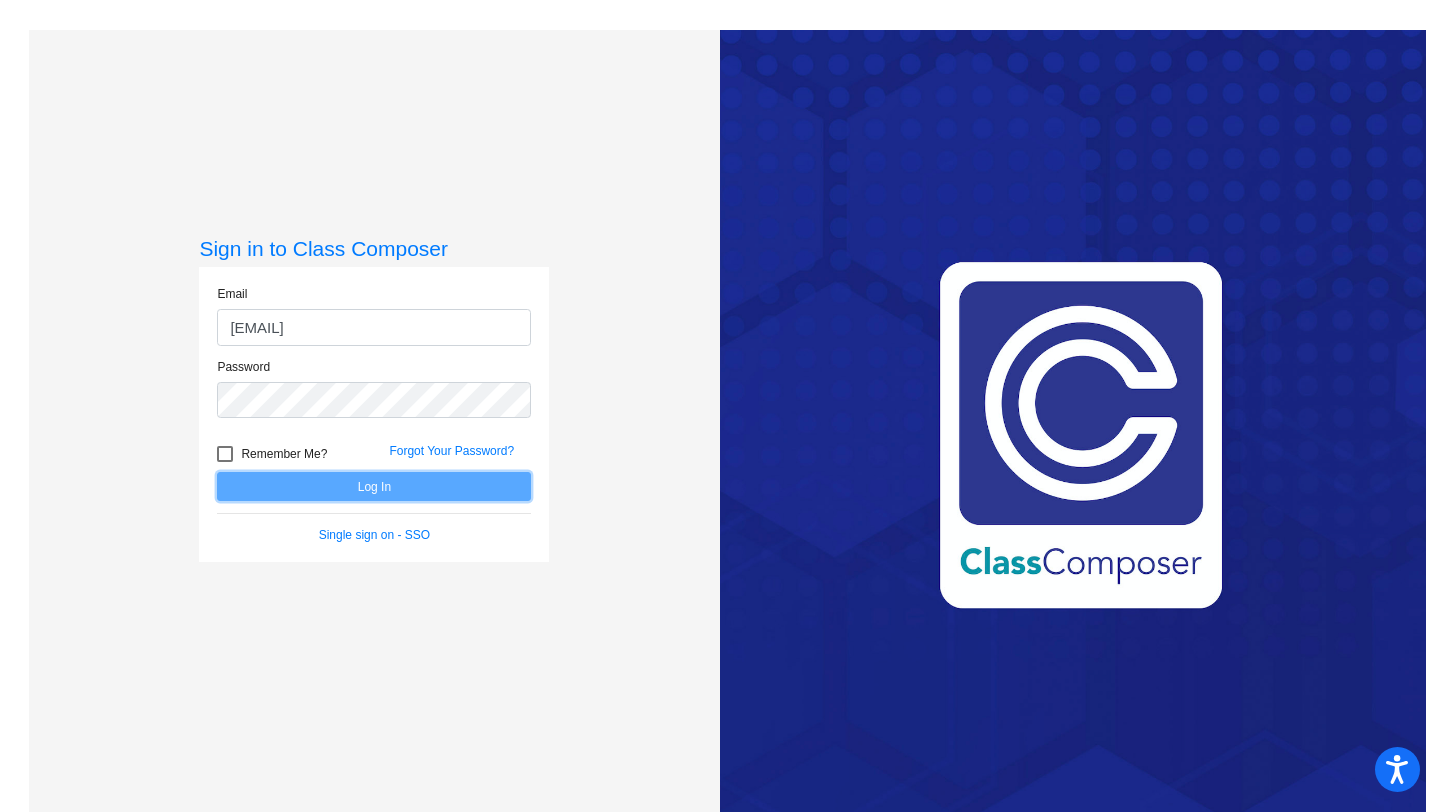 click on "Log In" 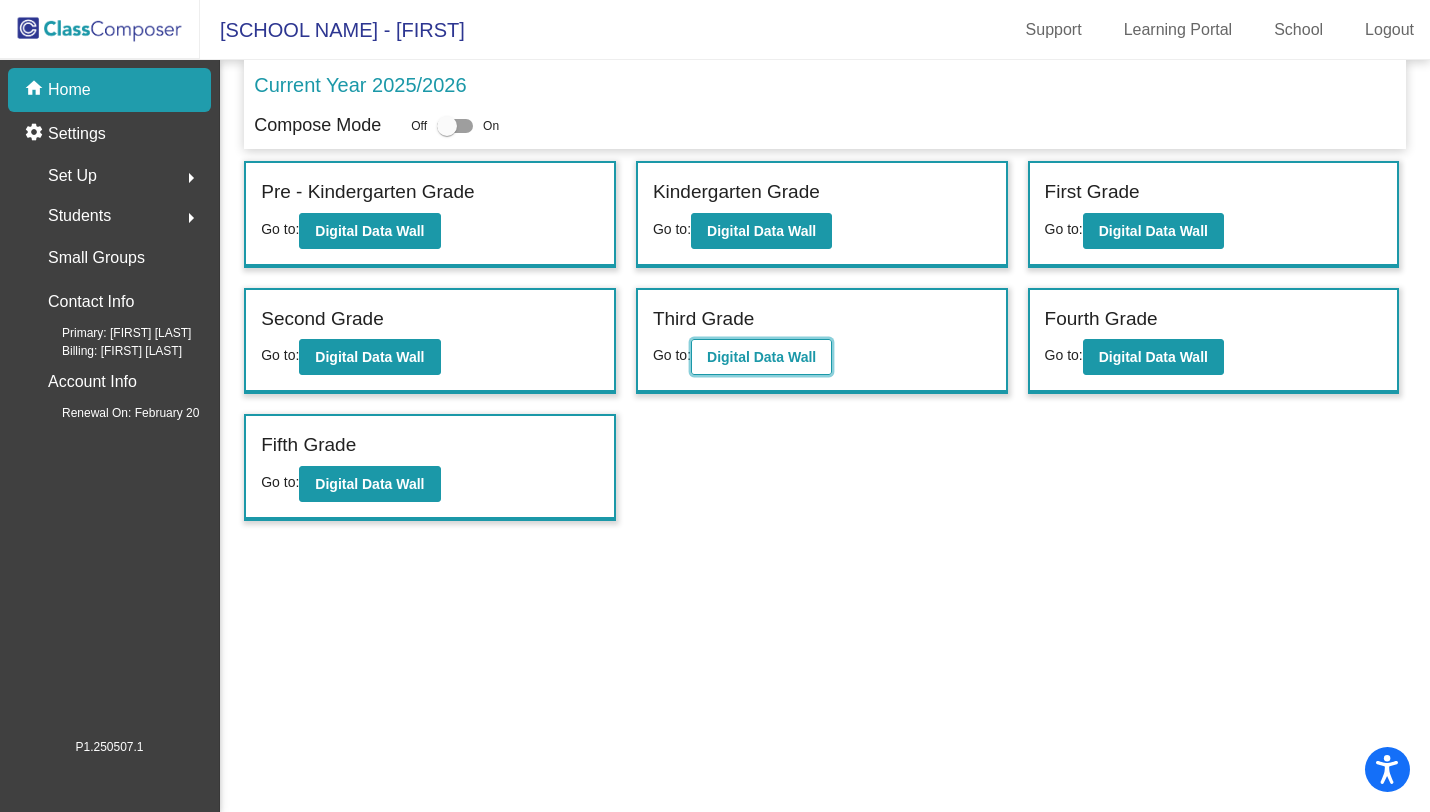 click on "Digital Data Wall" 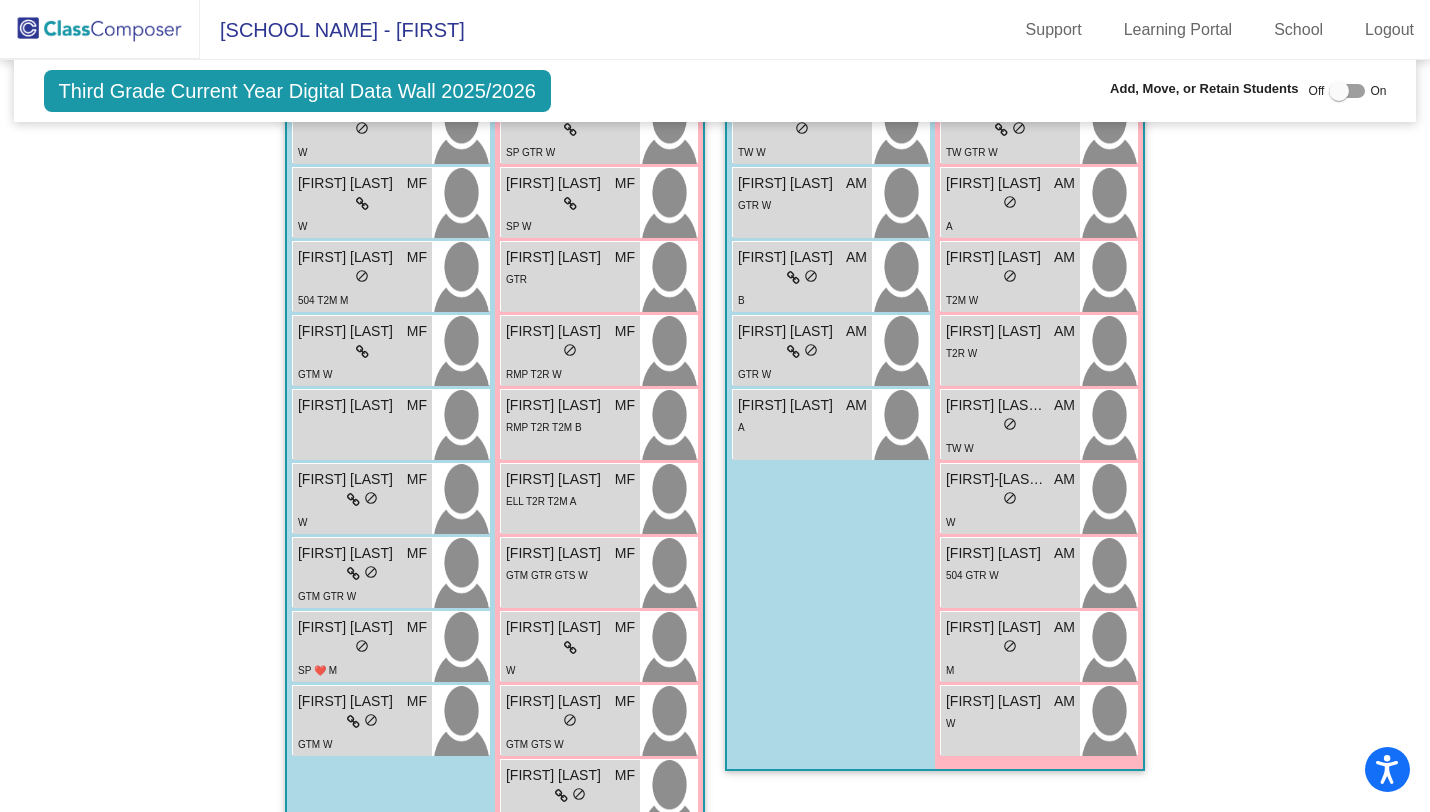 scroll, scrollTop: 3090, scrollLeft: 0, axis: vertical 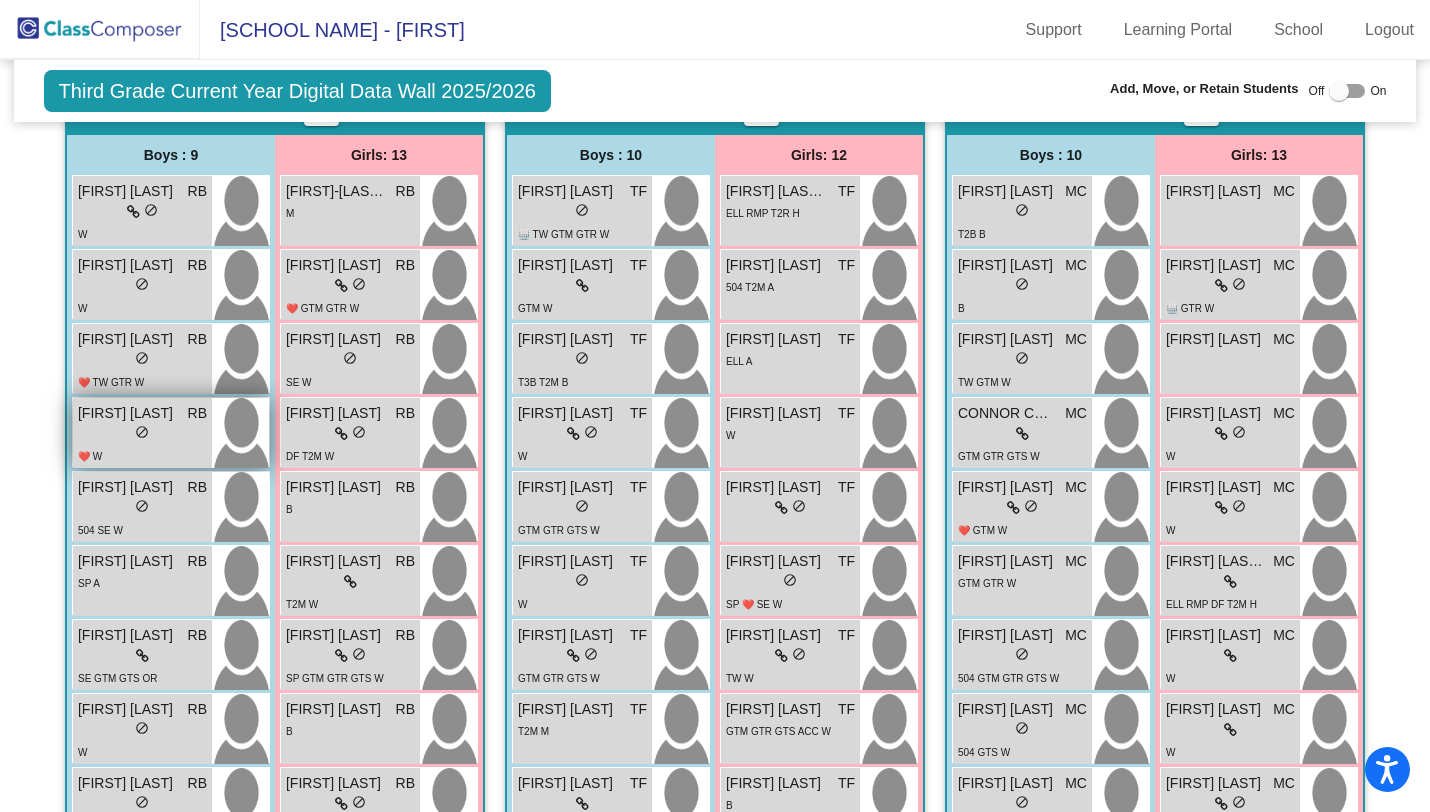 click on "lock do_not_disturb_alt" at bounding box center [142, 434] 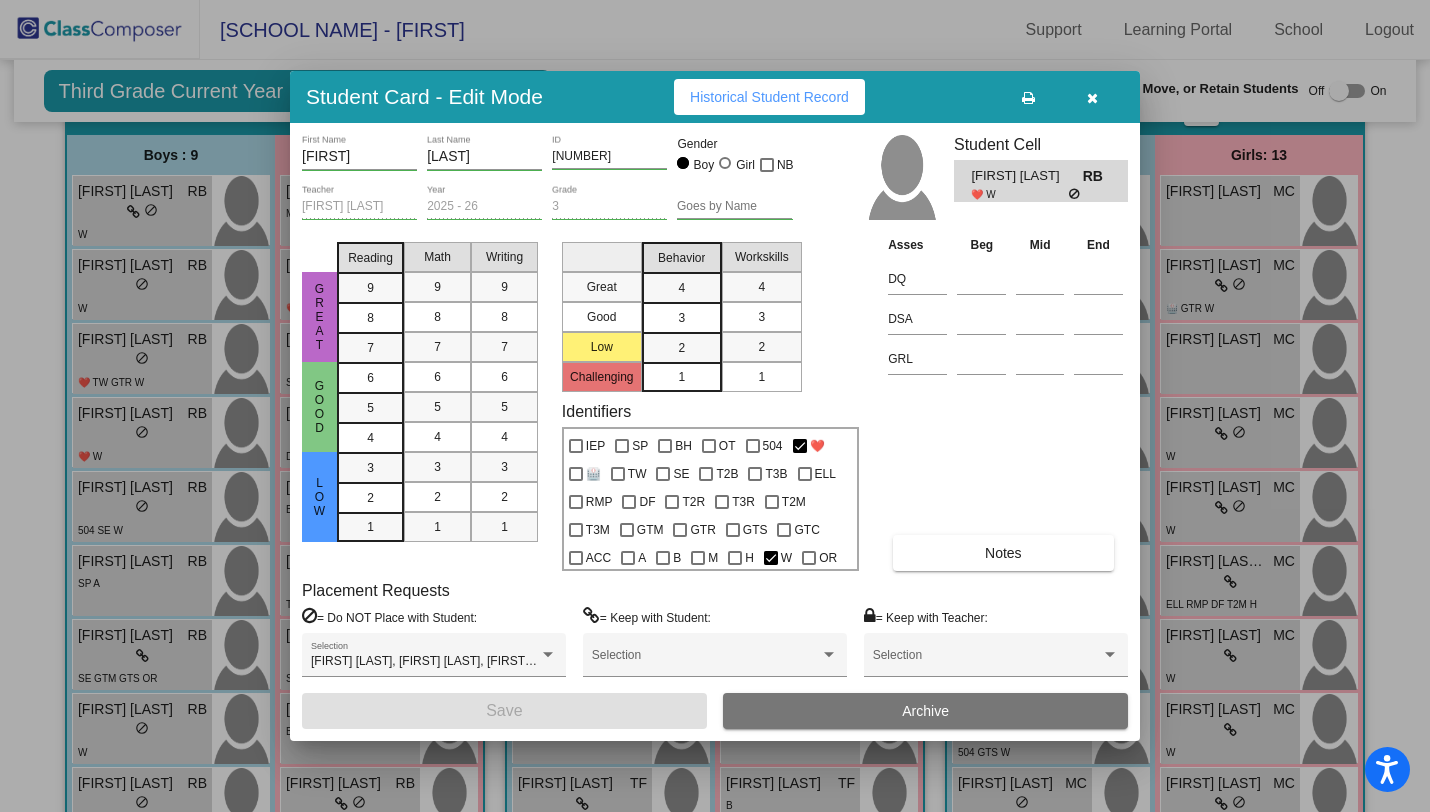 click at bounding box center (1092, 98) 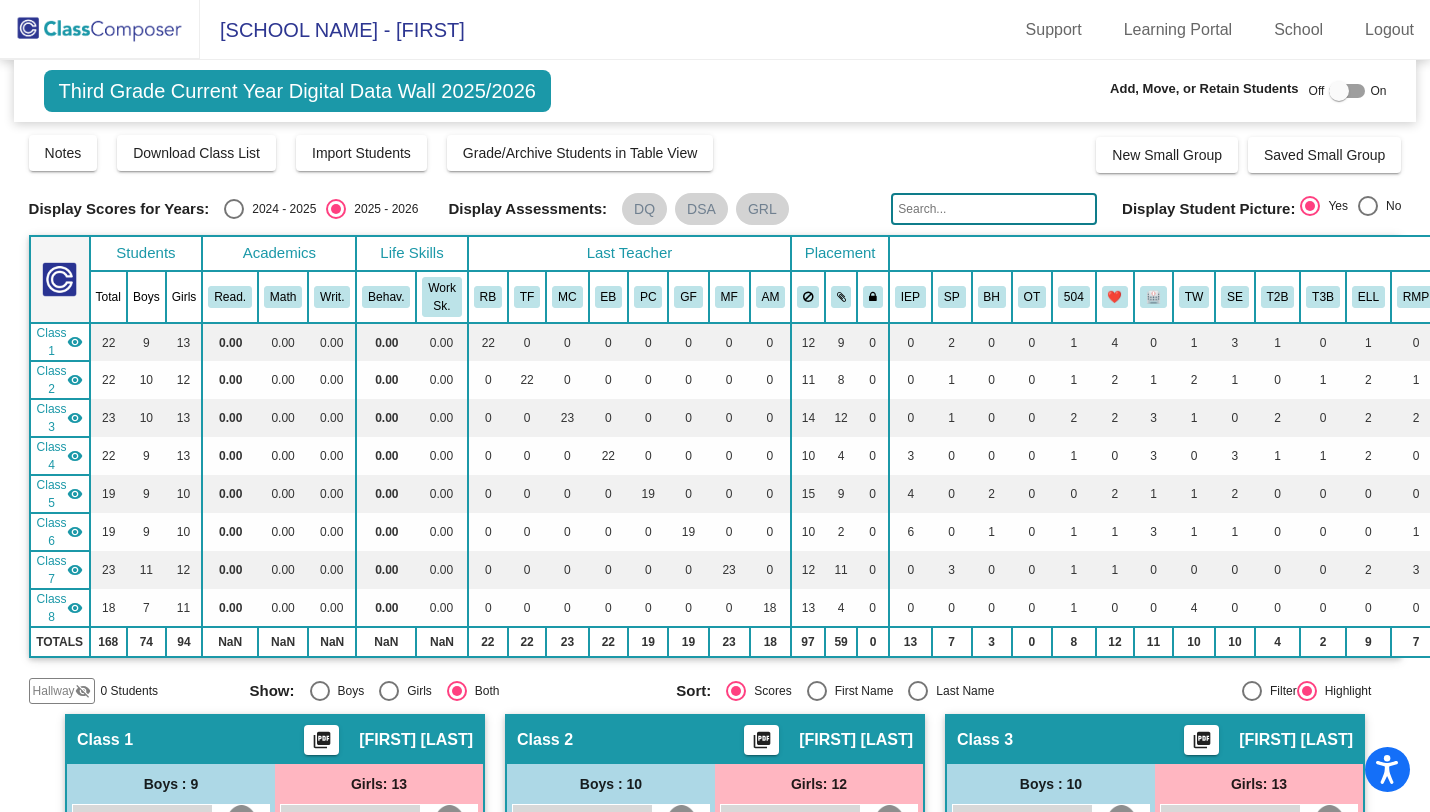 scroll, scrollTop: 0, scrollLeft: 0, axis: both 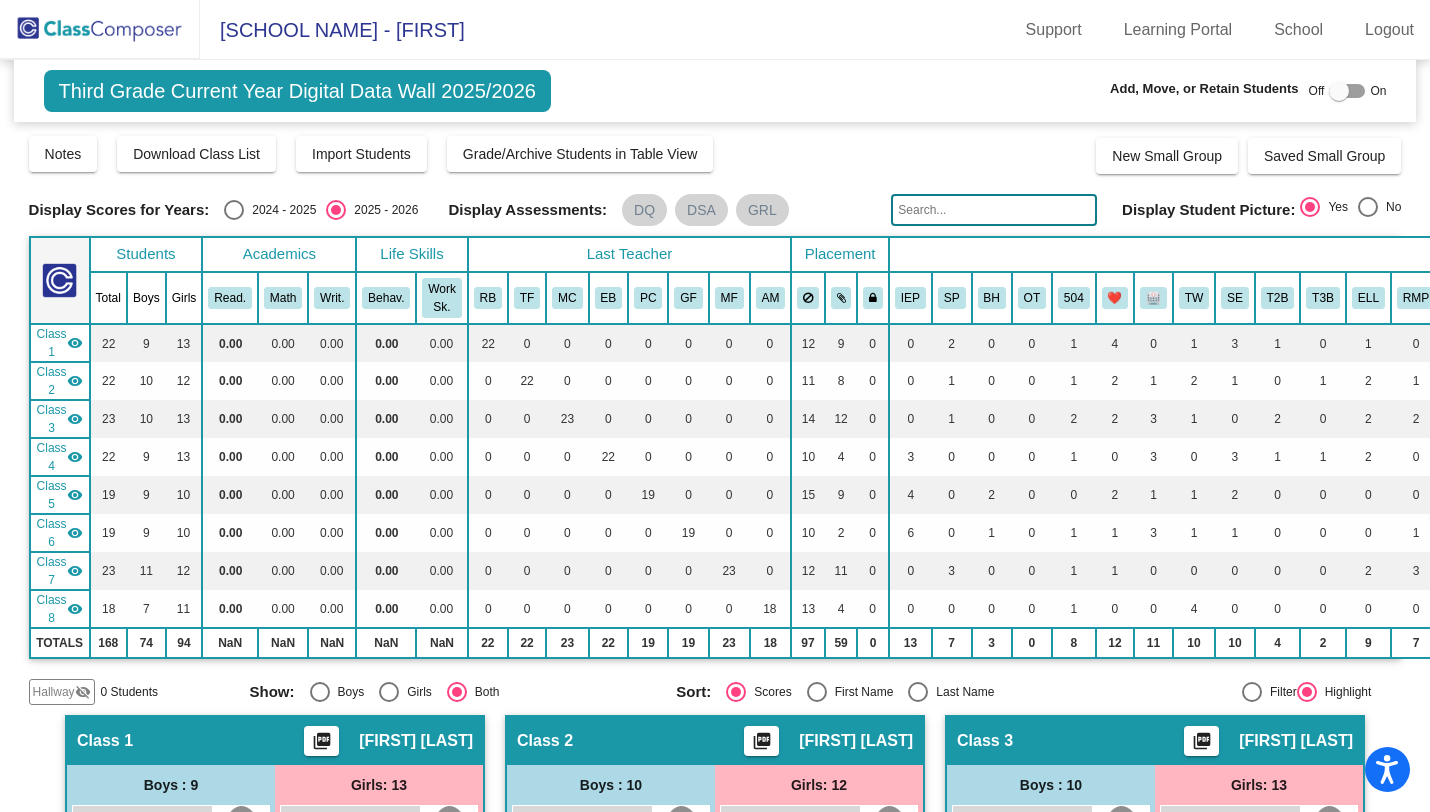 click at bounding box center [1339, 91] 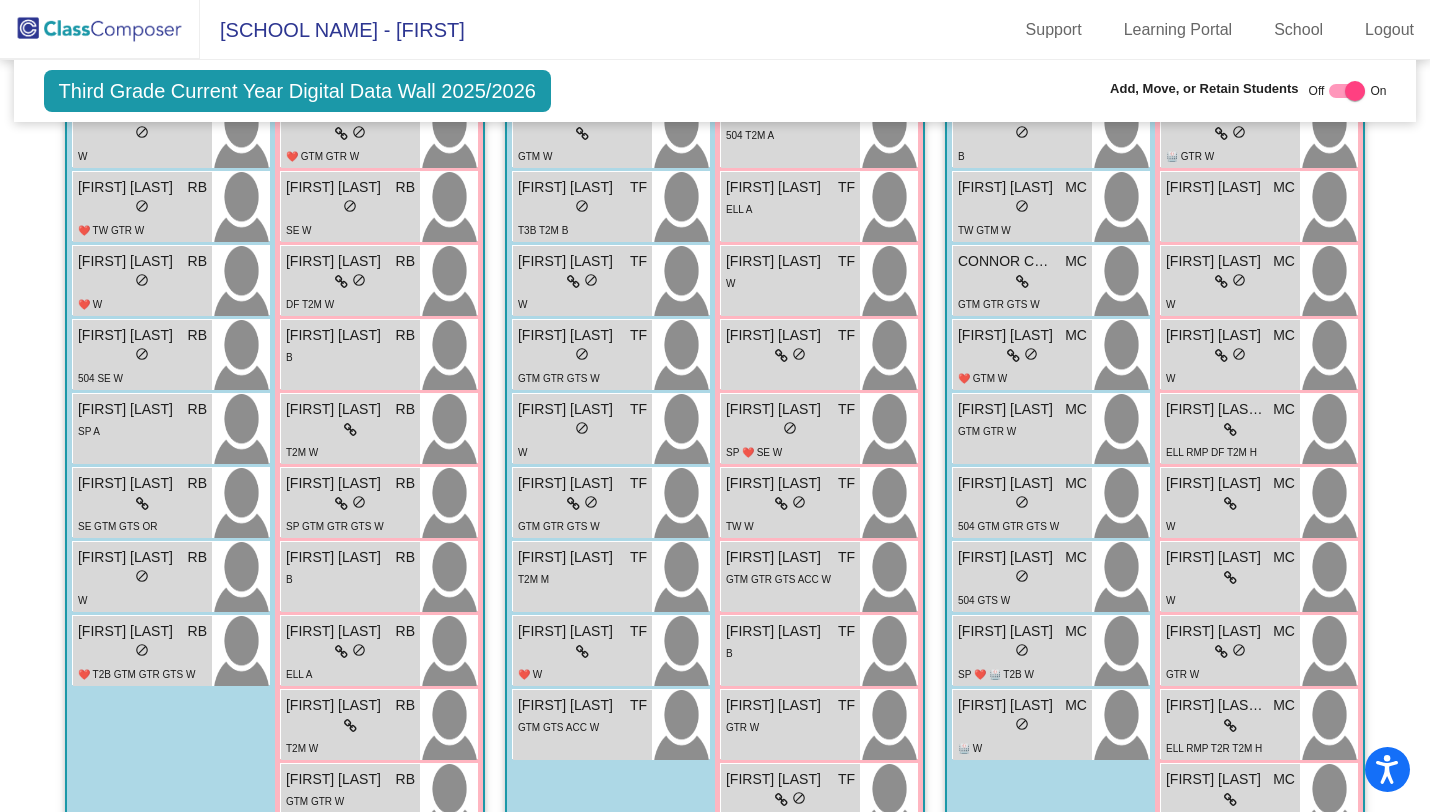 scroll, scrollTop: 821, scrollLeft: 0, axis: vertical 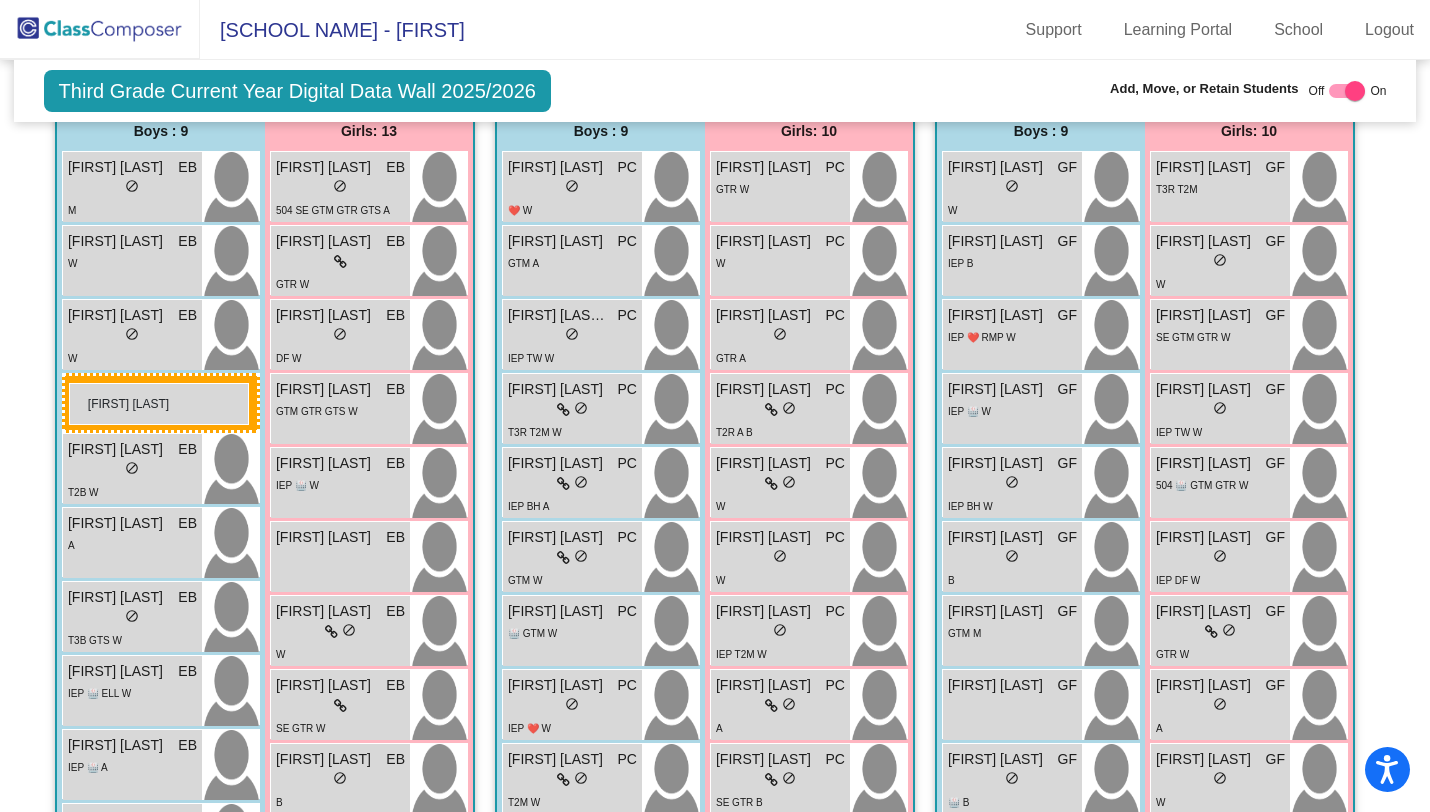 drag, startPoint x: 130, startPoint y: 290, endPoint x: 69, endPoint y: 382, distance: 110.38569 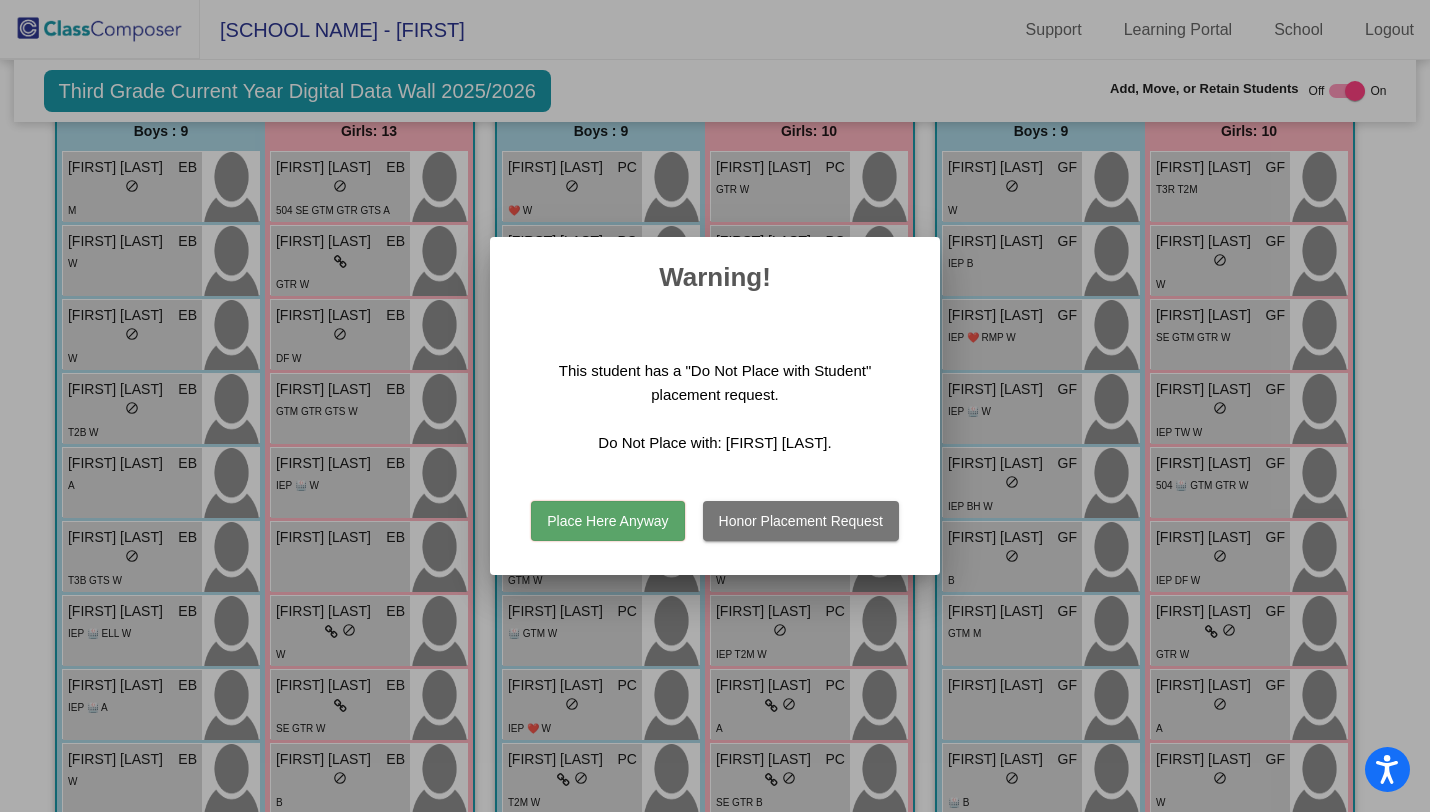 click at bounding box center [715, 406] 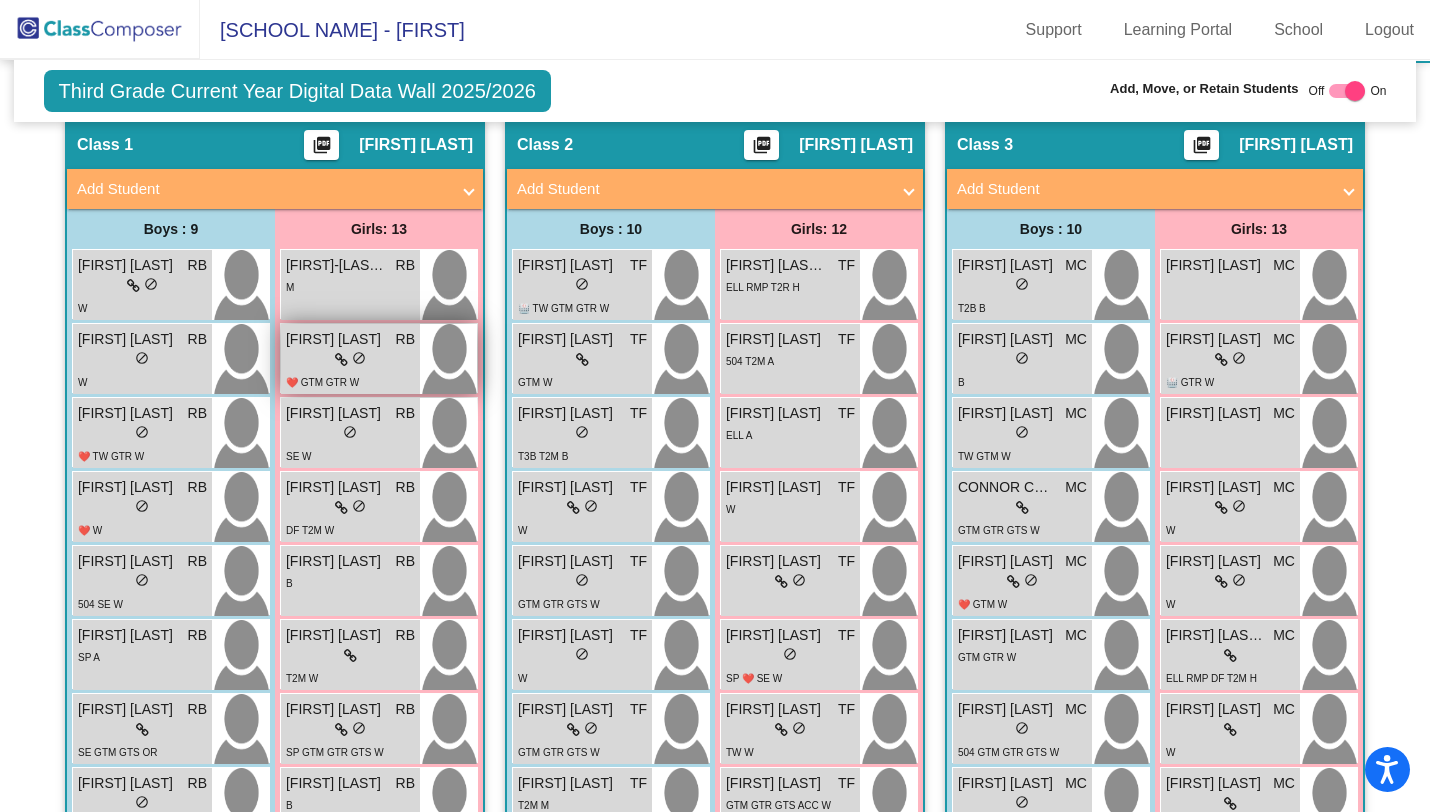 scroll, scrollTop: 597, scrollLeft: 0, axis: vertical 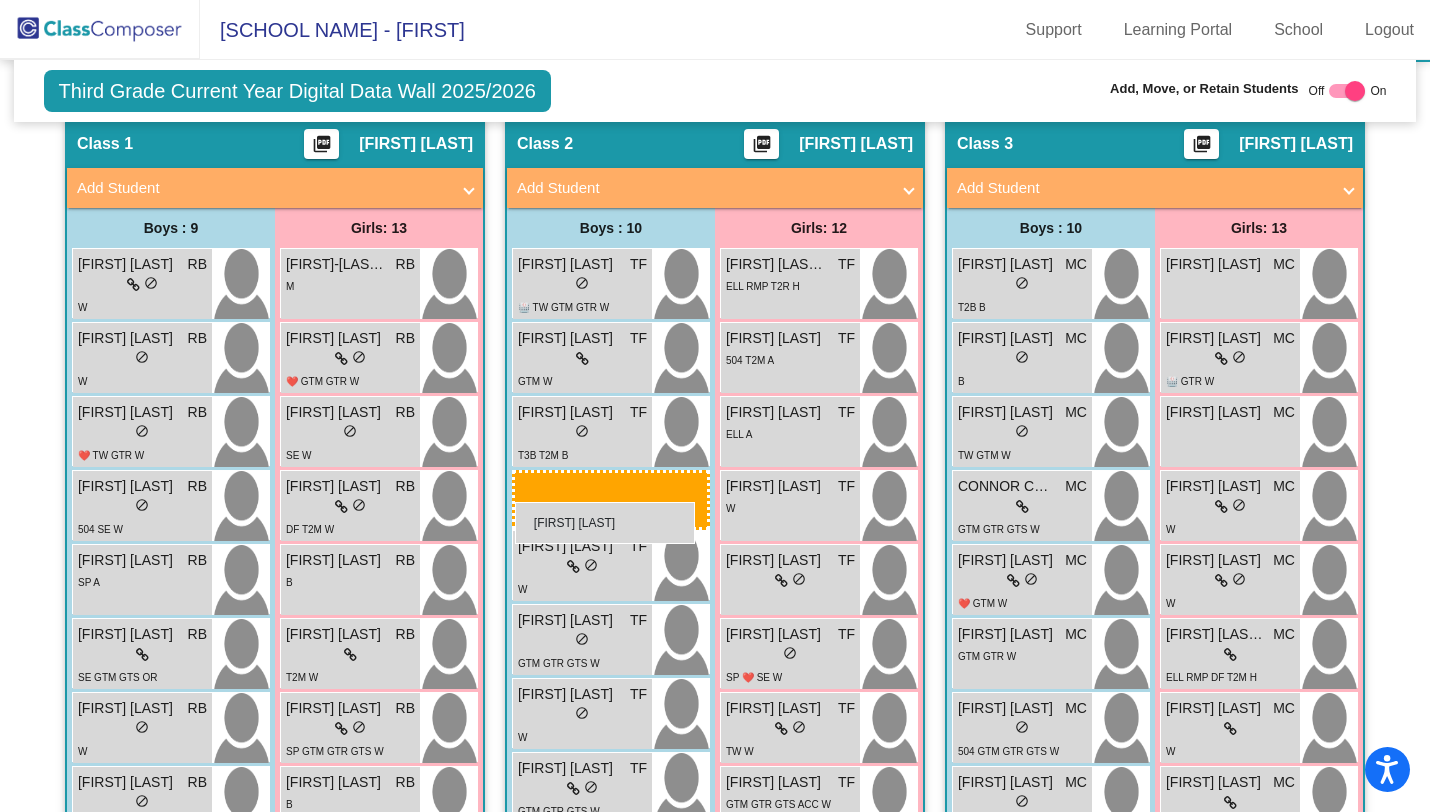 drag, startPoint x: 129, startPoint y: 508, endPoint x: 515, endPoint y: 501, distance: 386.06348 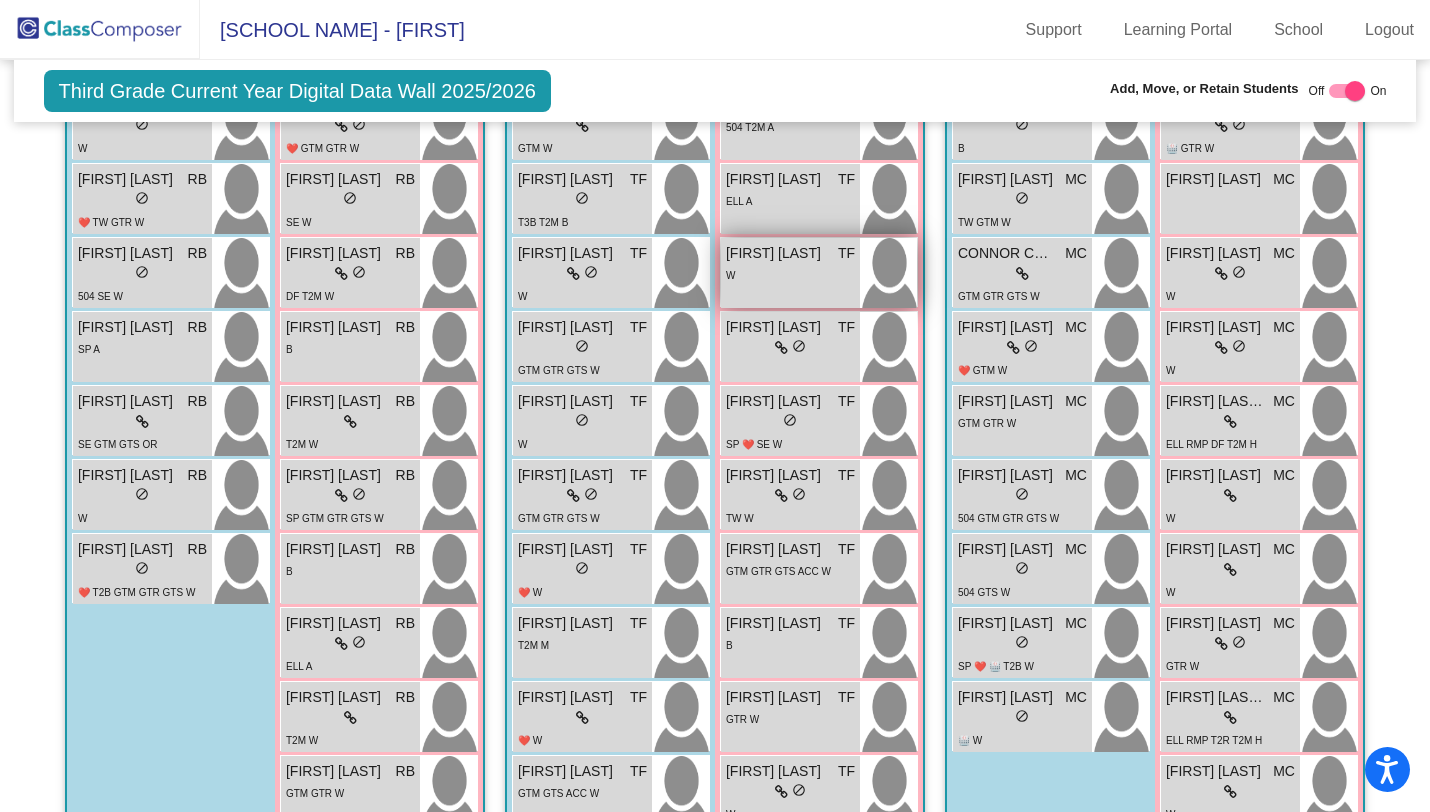 scroll, scrollTop: 932, scrollLeft: 0, axis: vertical 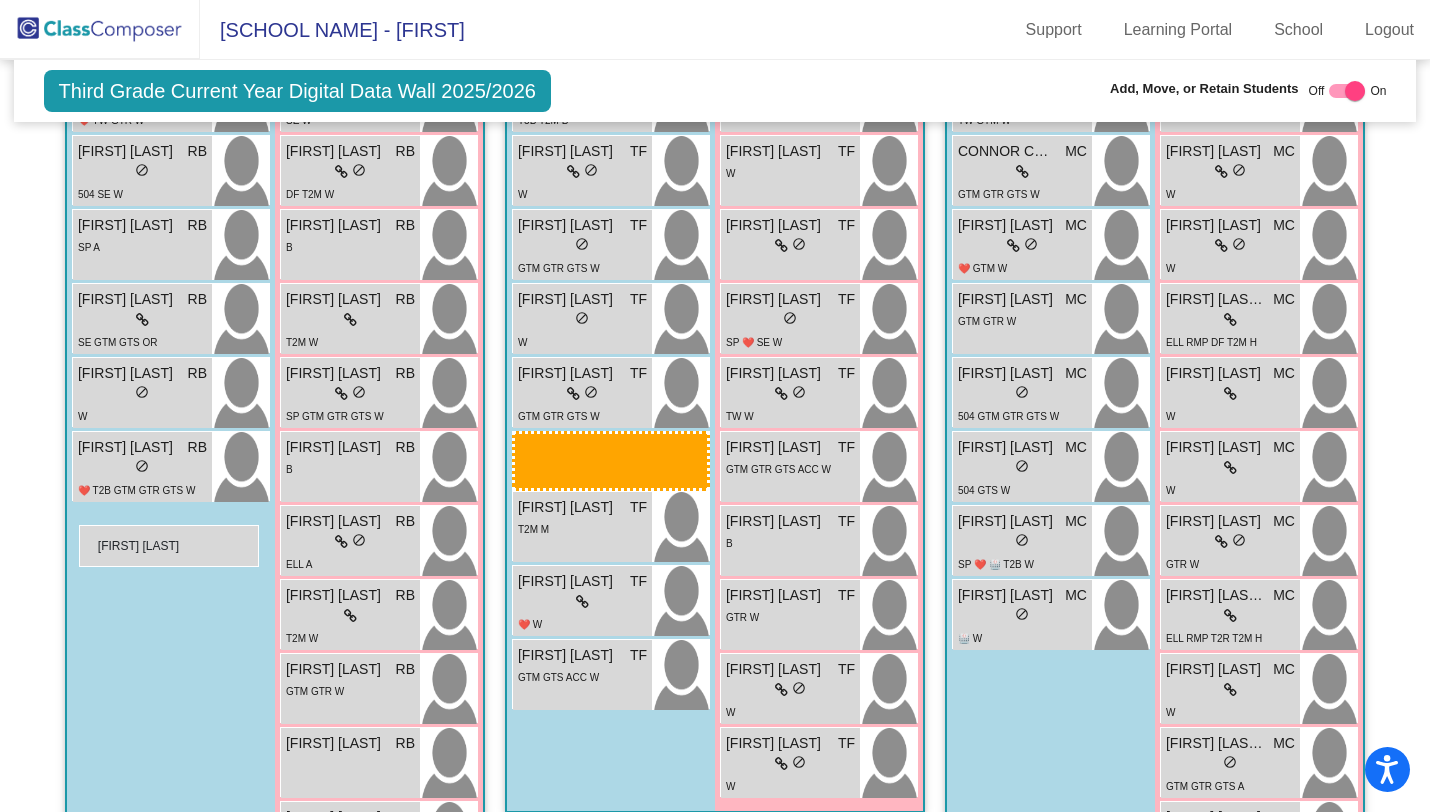 drag, startPoint x: 582, startPoint y: 467, endPoint x: 78, endPoint y: 518, distance: 506.5738 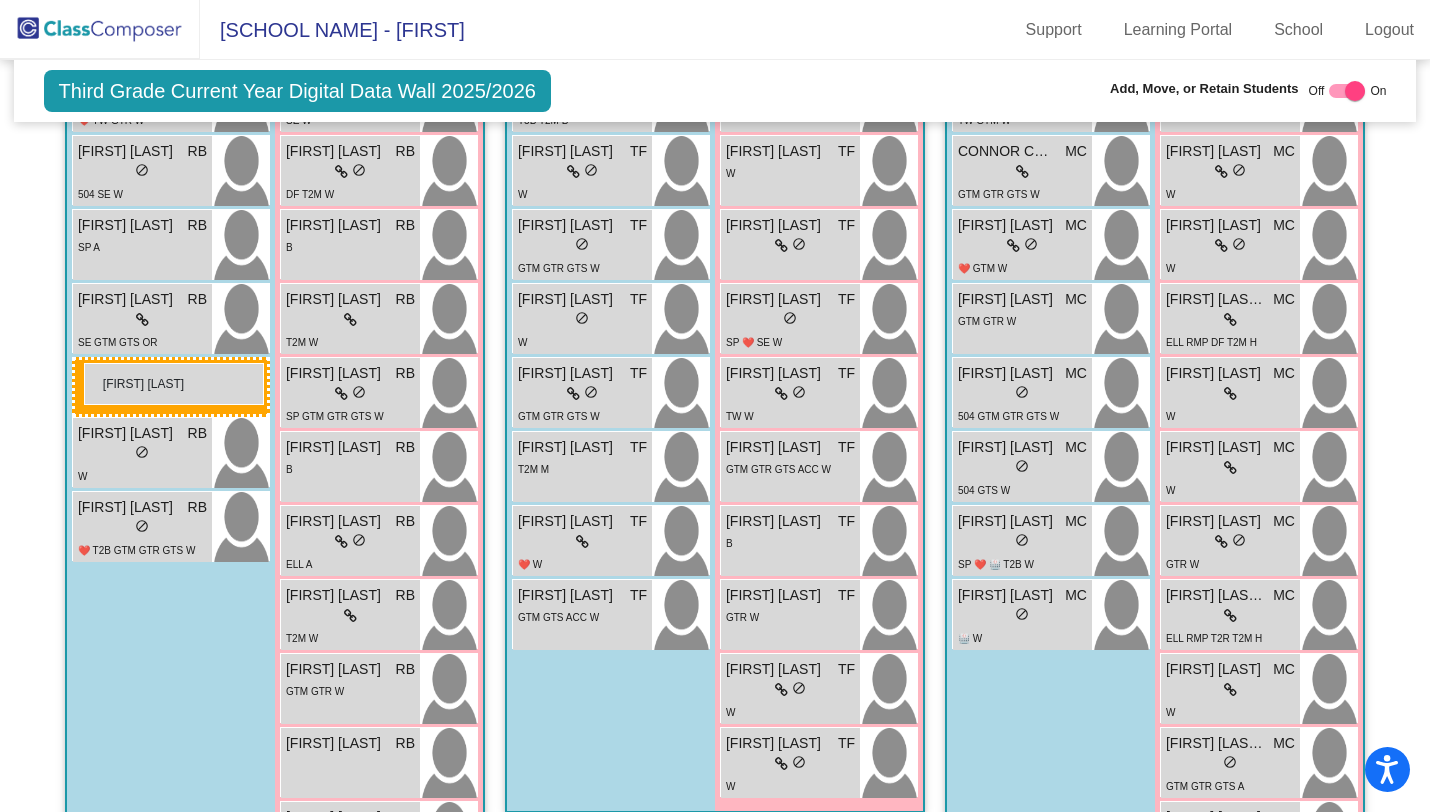 drag, startPoint x: 550, startPoint y: 469, endPoint x: 84, endPoint y: 362, distance: 478.12656 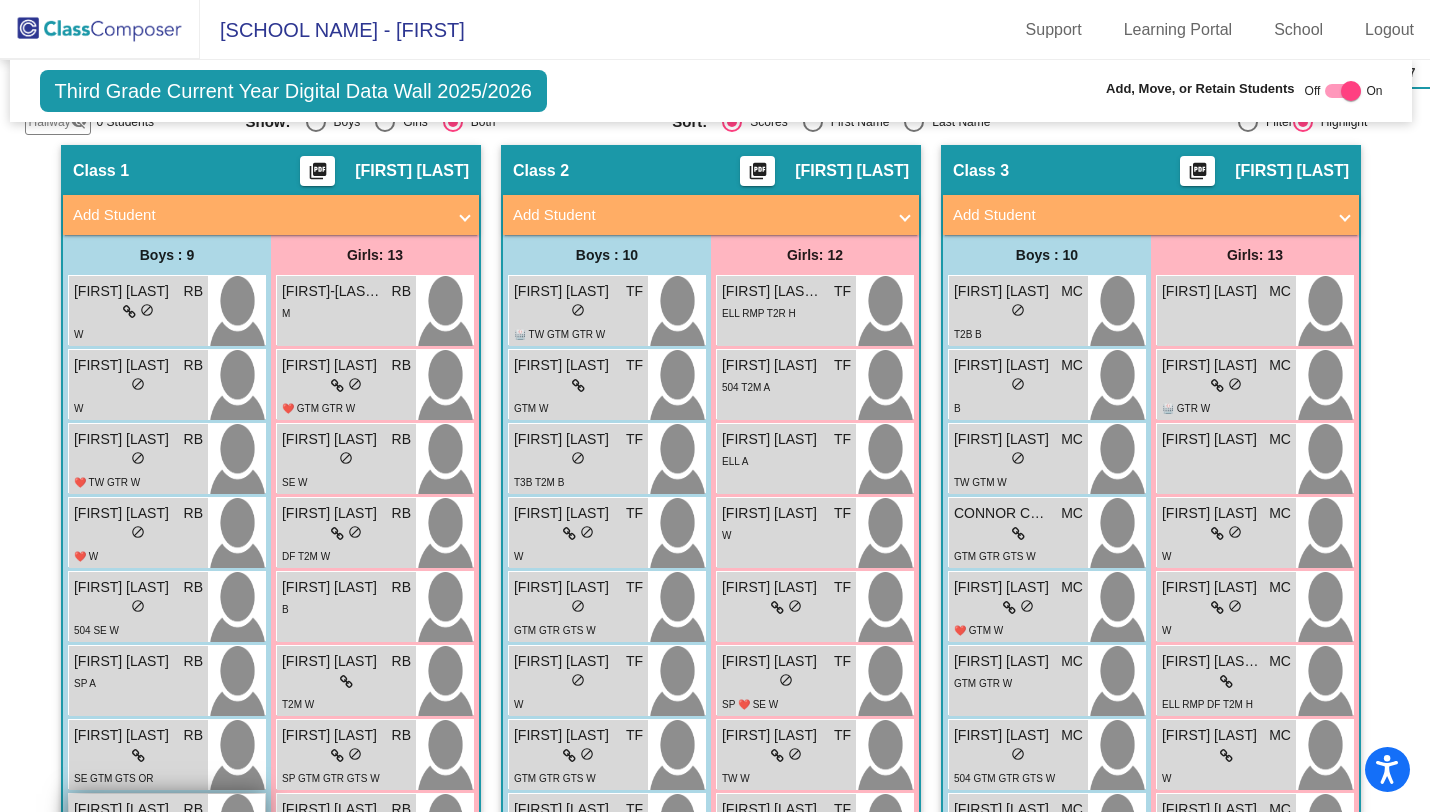 scroll, scrollTop: 584, scrollLeft: 4, axis: both 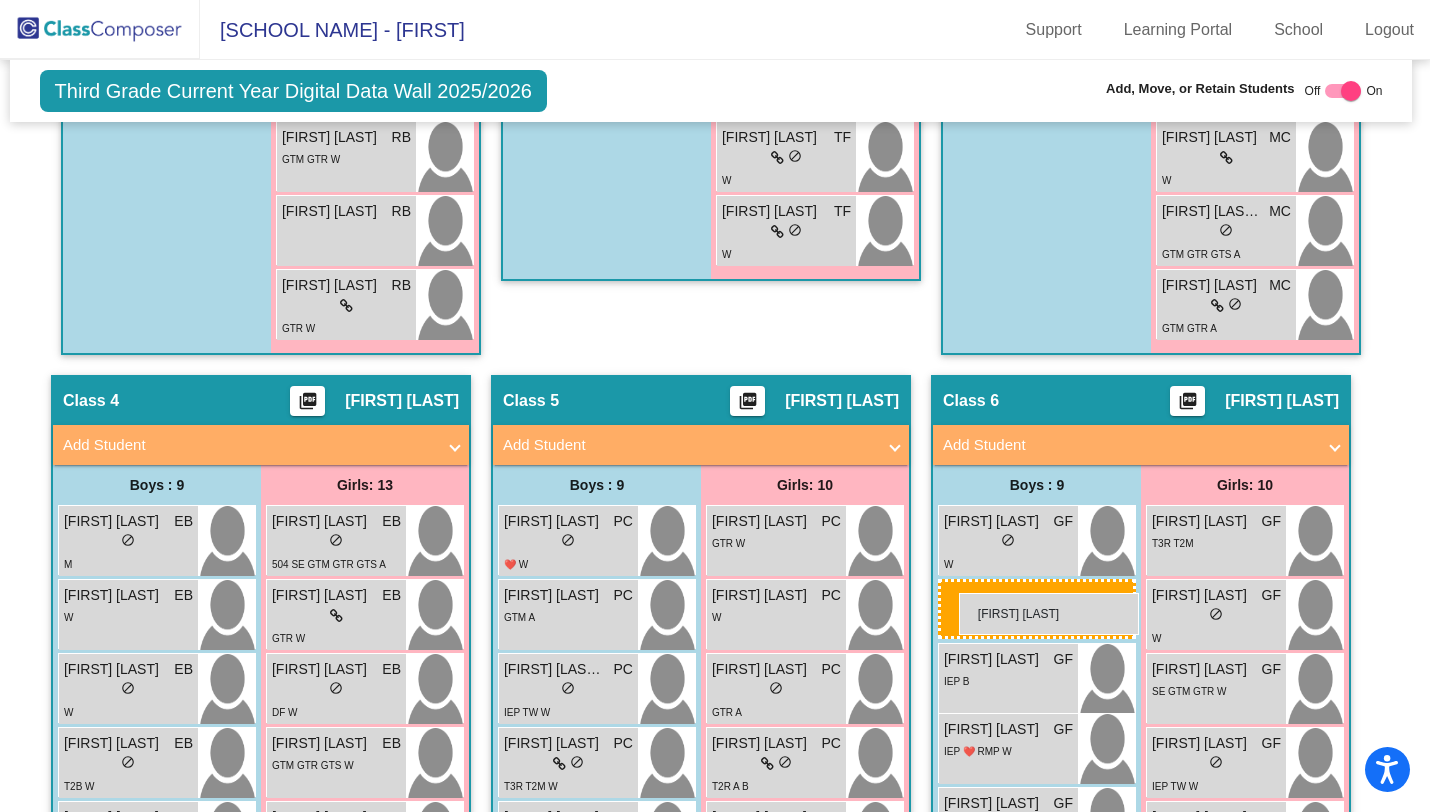 drag, startPoint x: 127, startPoint y: 522, endPoint x: 959, endPoint y: 592, distance: 834.9395 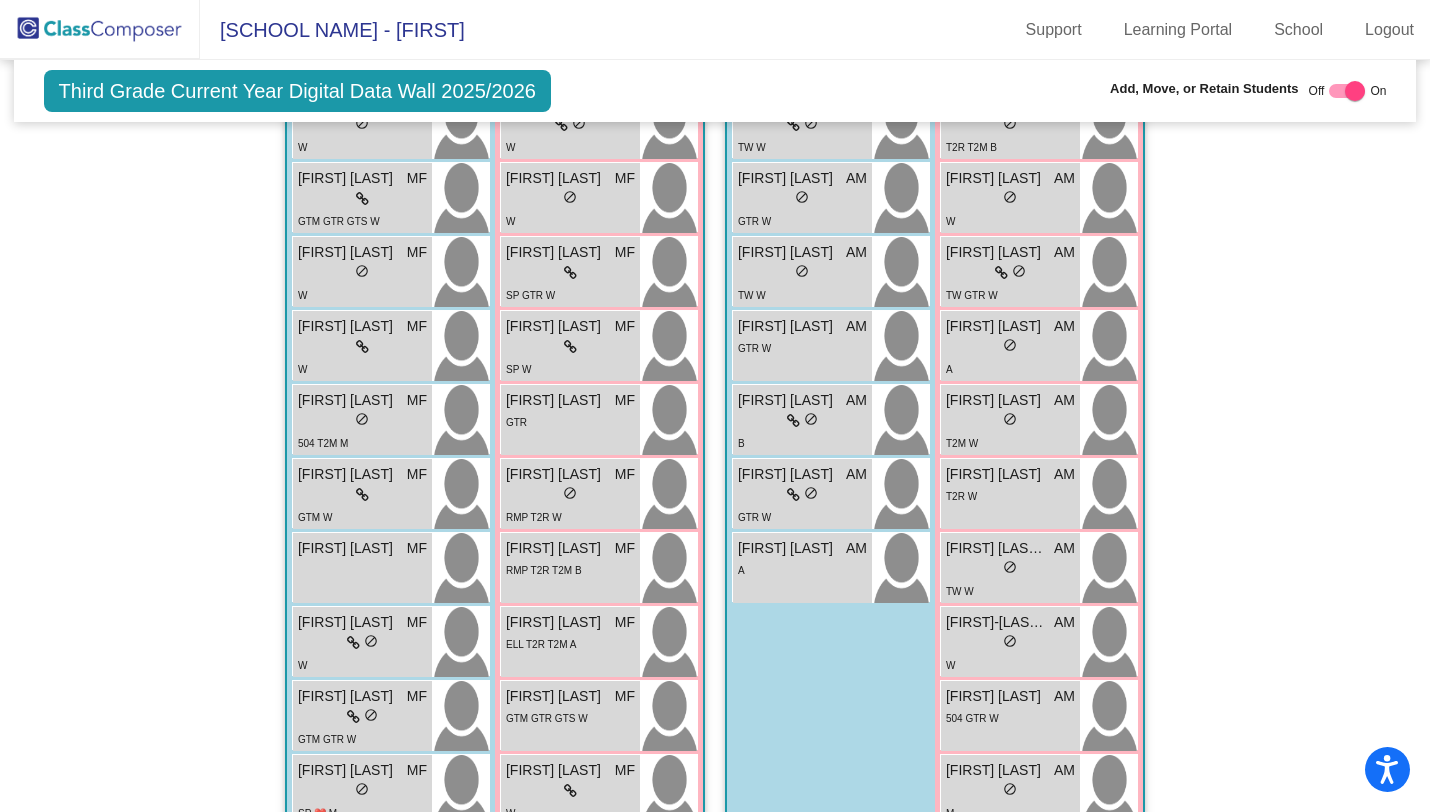 scroll, scrollTop: 3075, scrollLeft: 0, axis: vertical 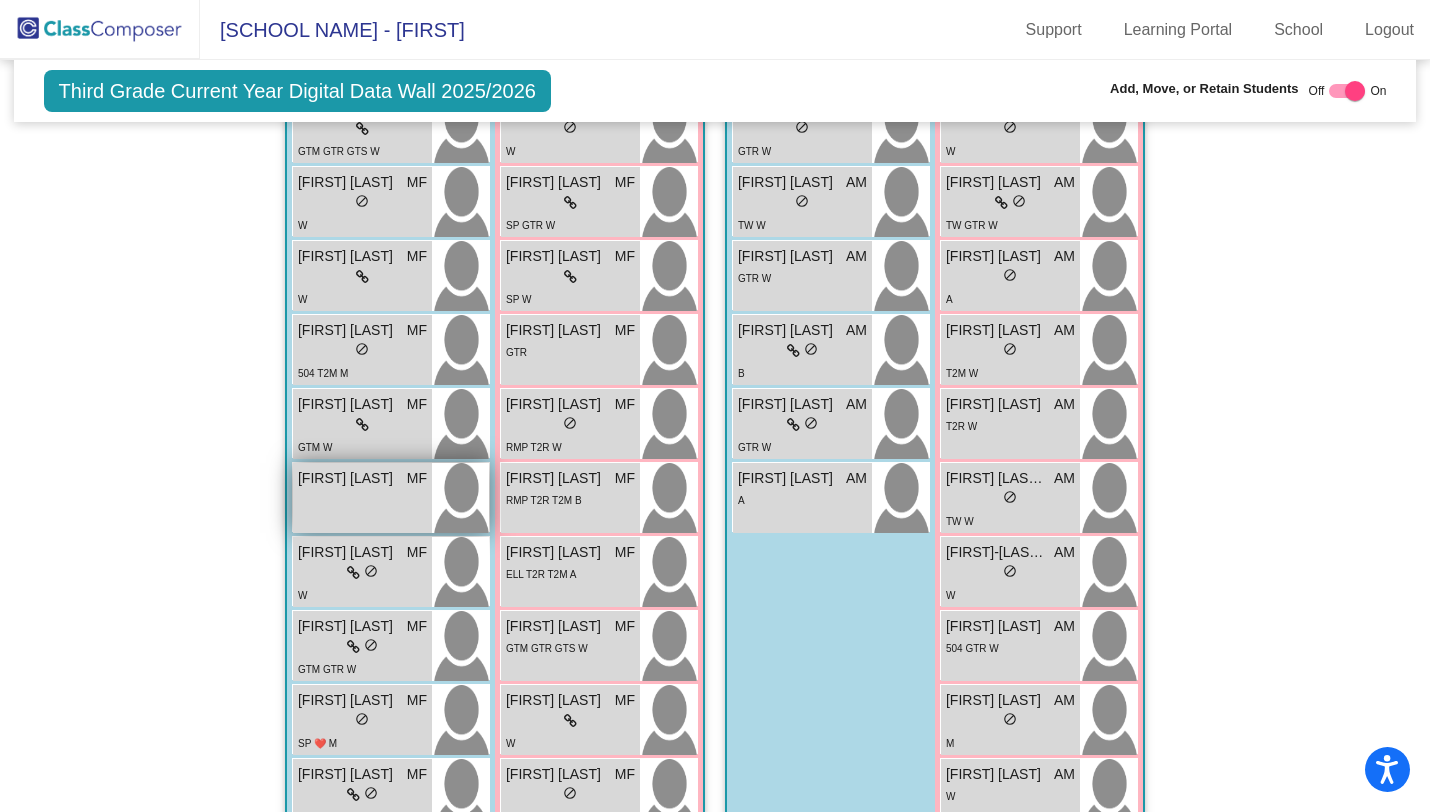 click on "JACK DUCATMAN" at bounding box center [348, 478] 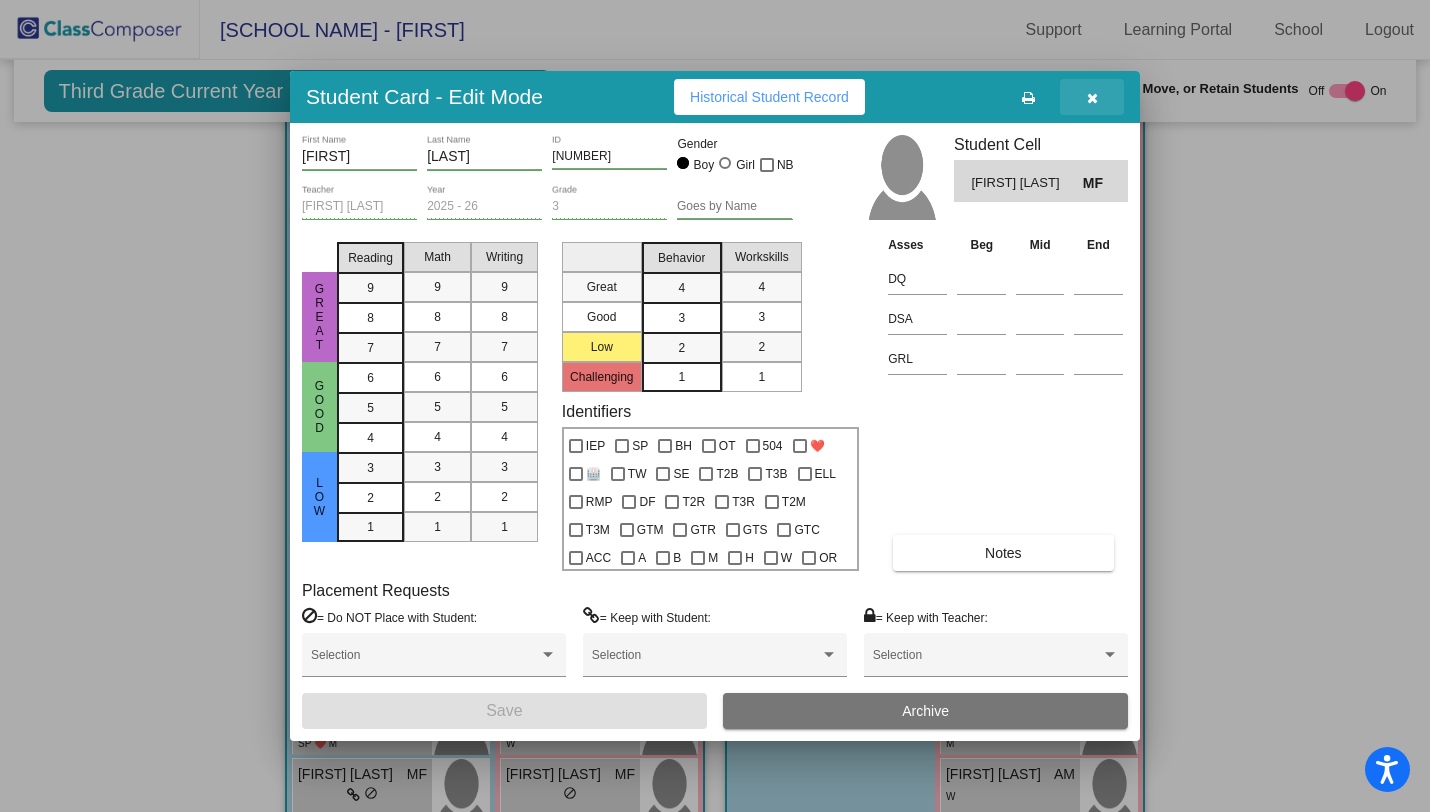 click at bounding box center (1092, 98) 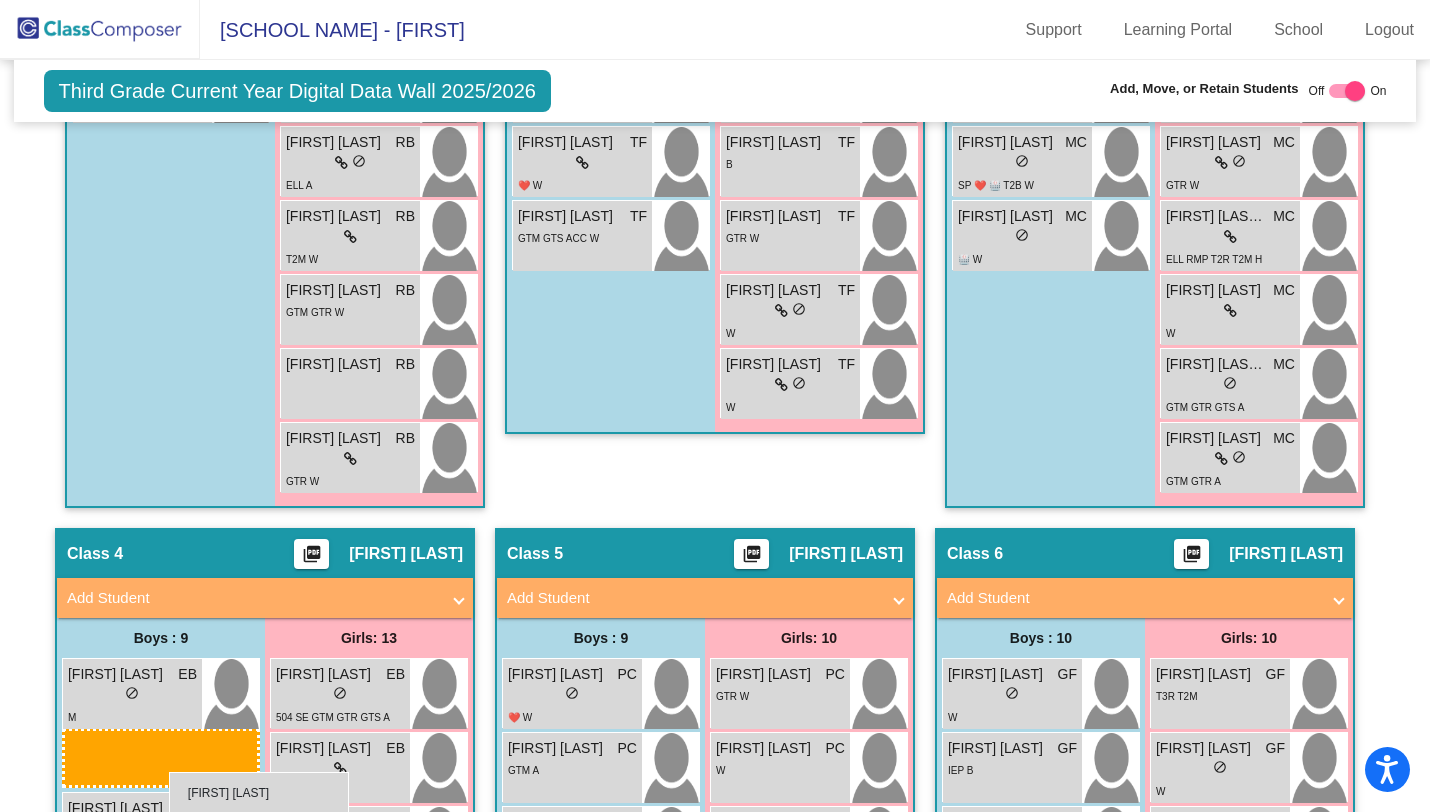 scroll, scrollTop: 1367, scrollLeft: 0, axis: vertical 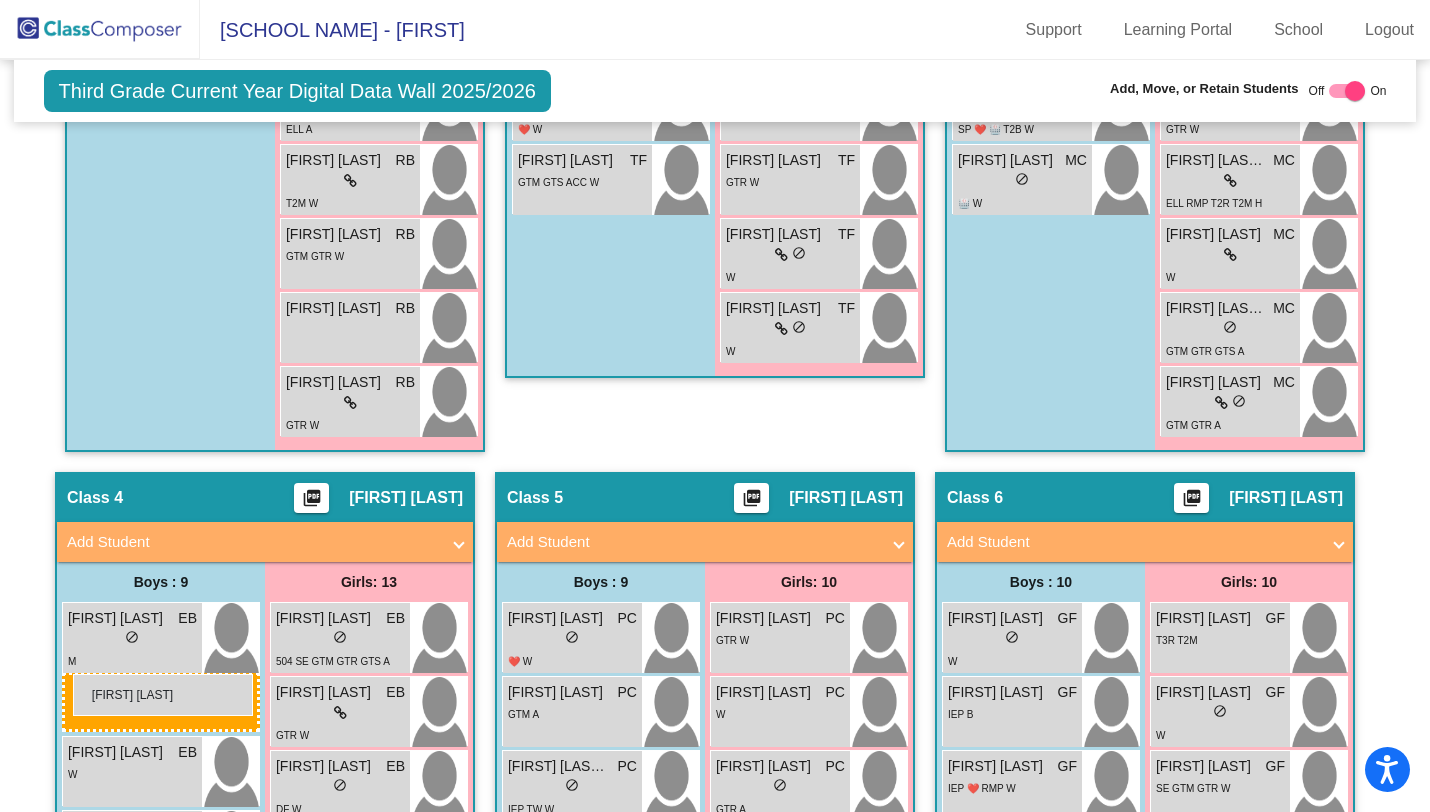 drag, startPoint x: 367, startPoint y: 499, endPoint x: 73, endPoint y: 674, distance: 342.14178 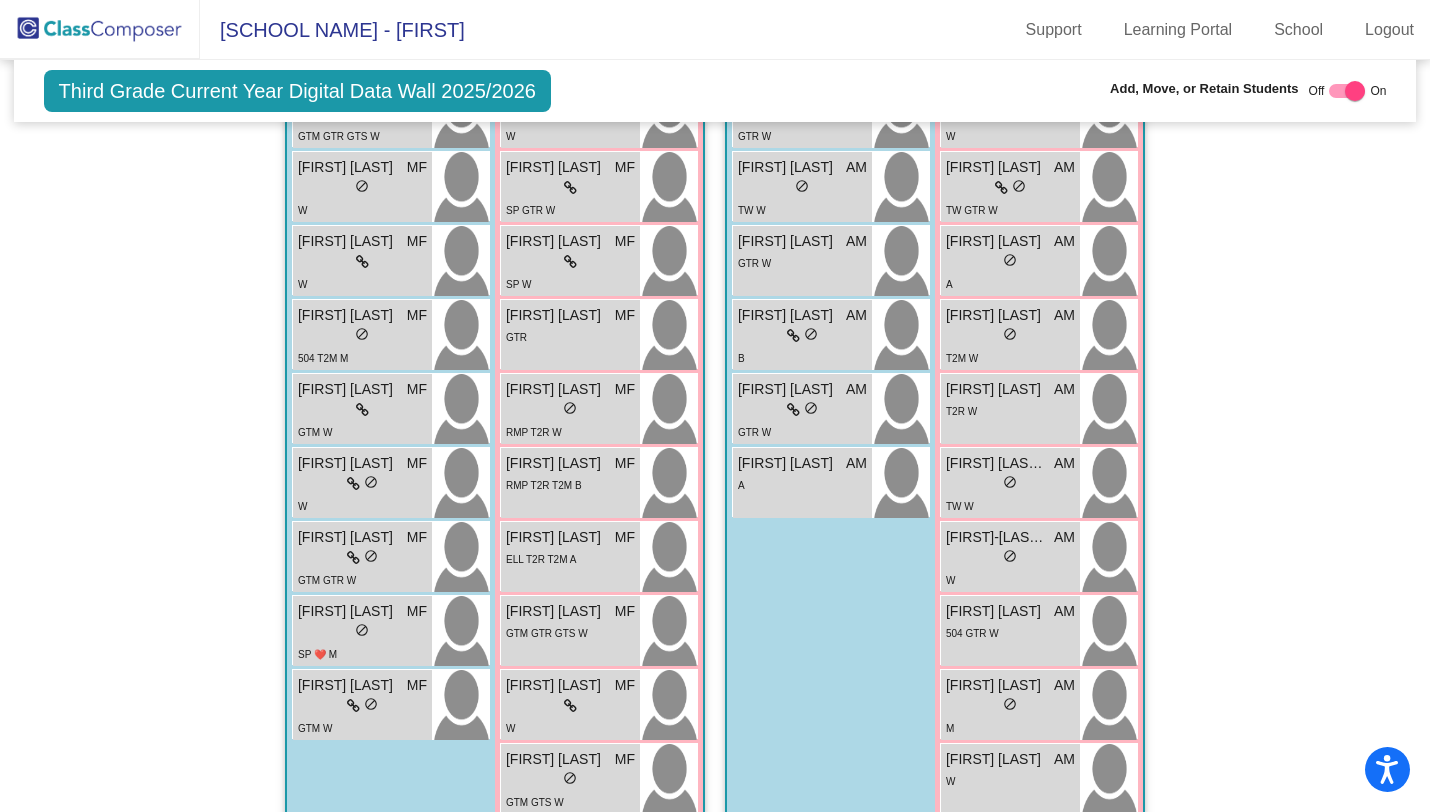 scroll, scrollTop: 3094, scrollLeft: 0, axis: vertical 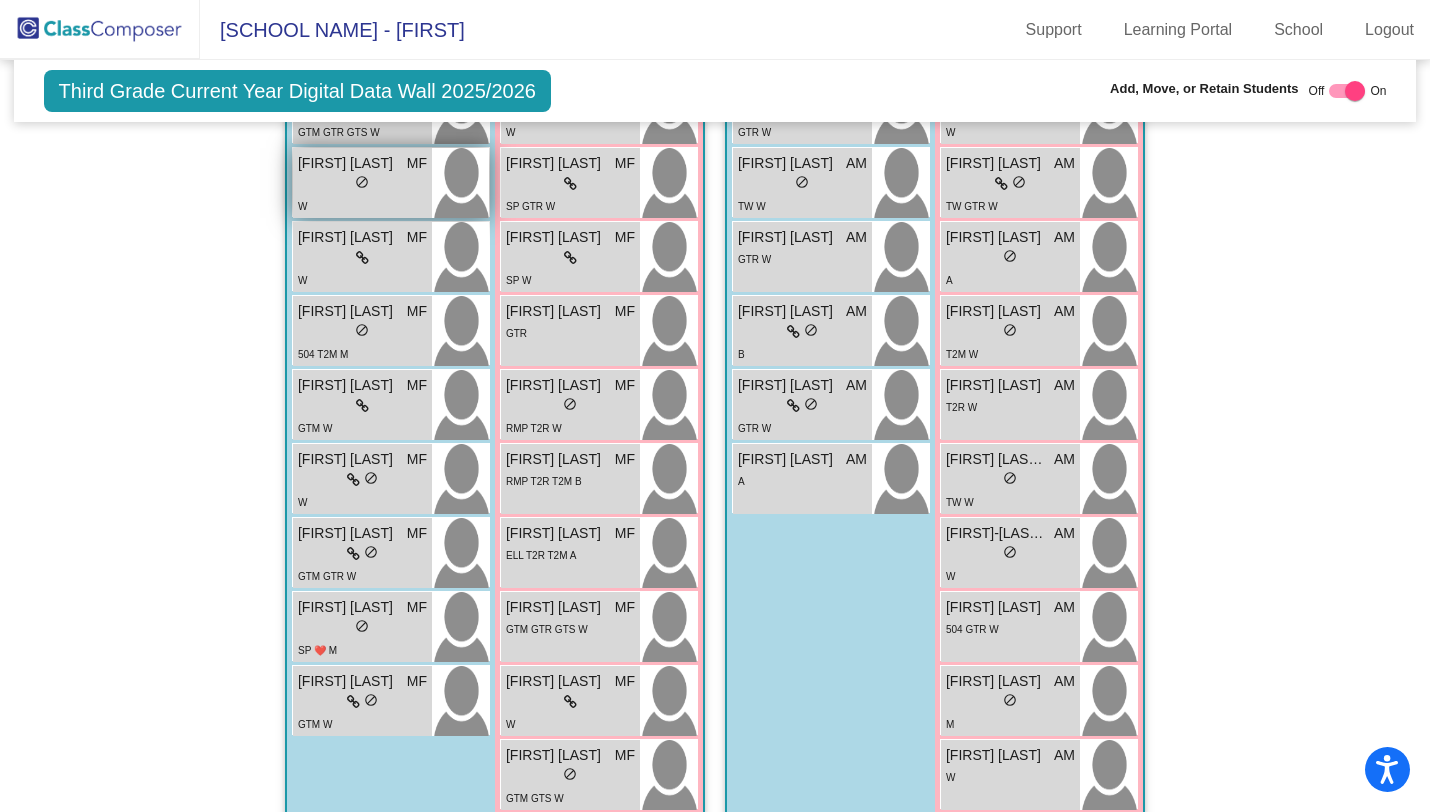 click on "lock do_not_disturb_alt" at bounding box center [362, 184] 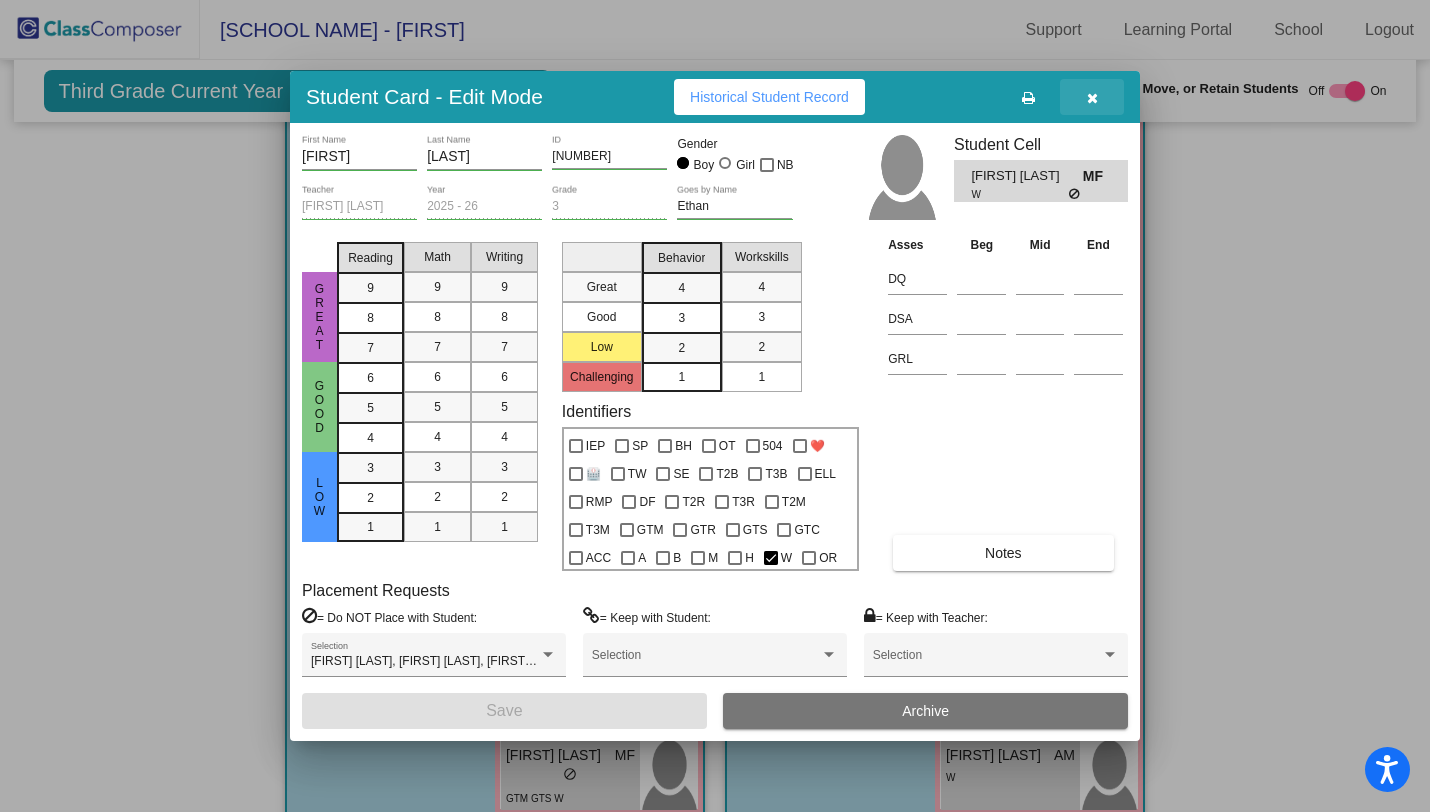 click at bounding box center [1092, 98] 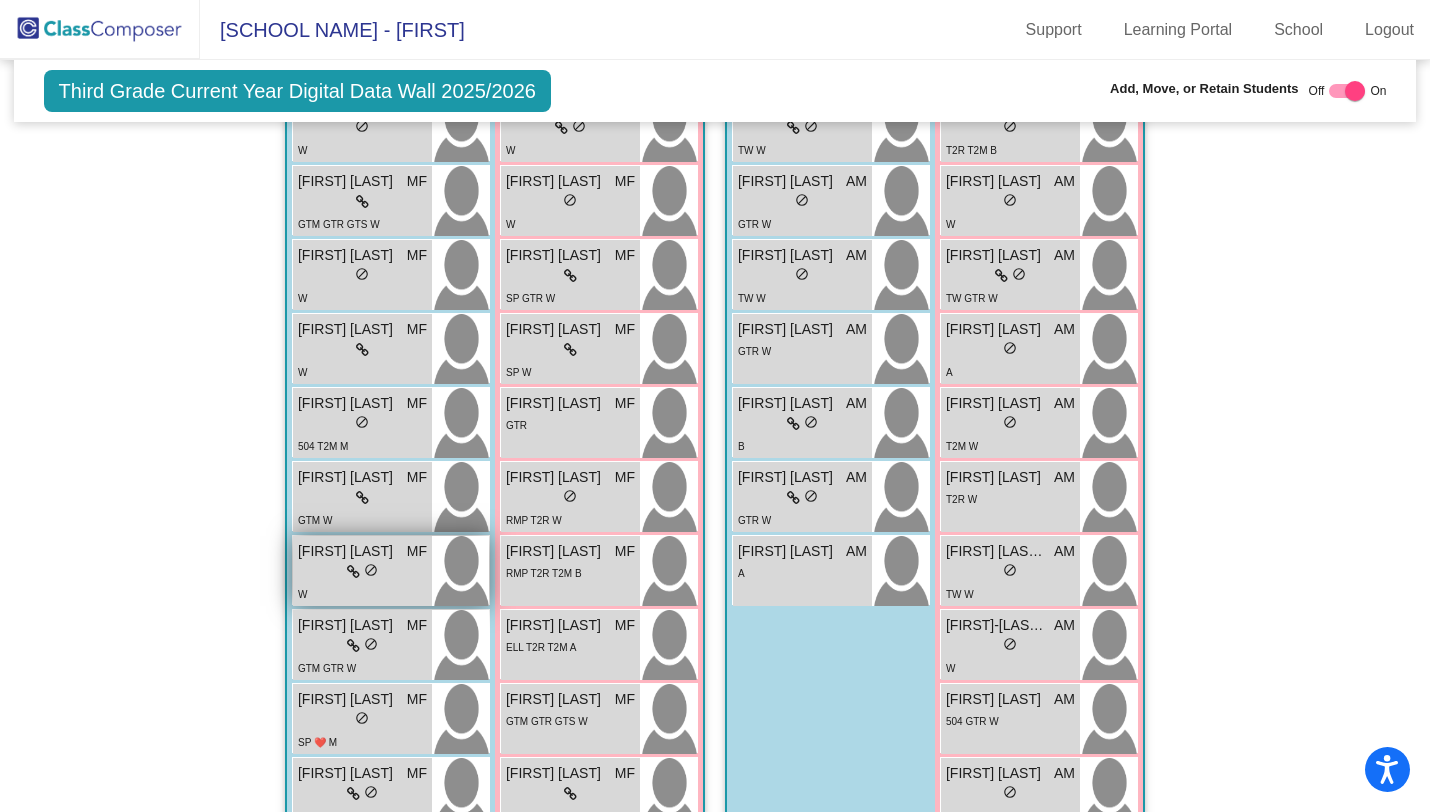 scroll, scrollTop: 2994, scrollLeft: 0, axis: vertical 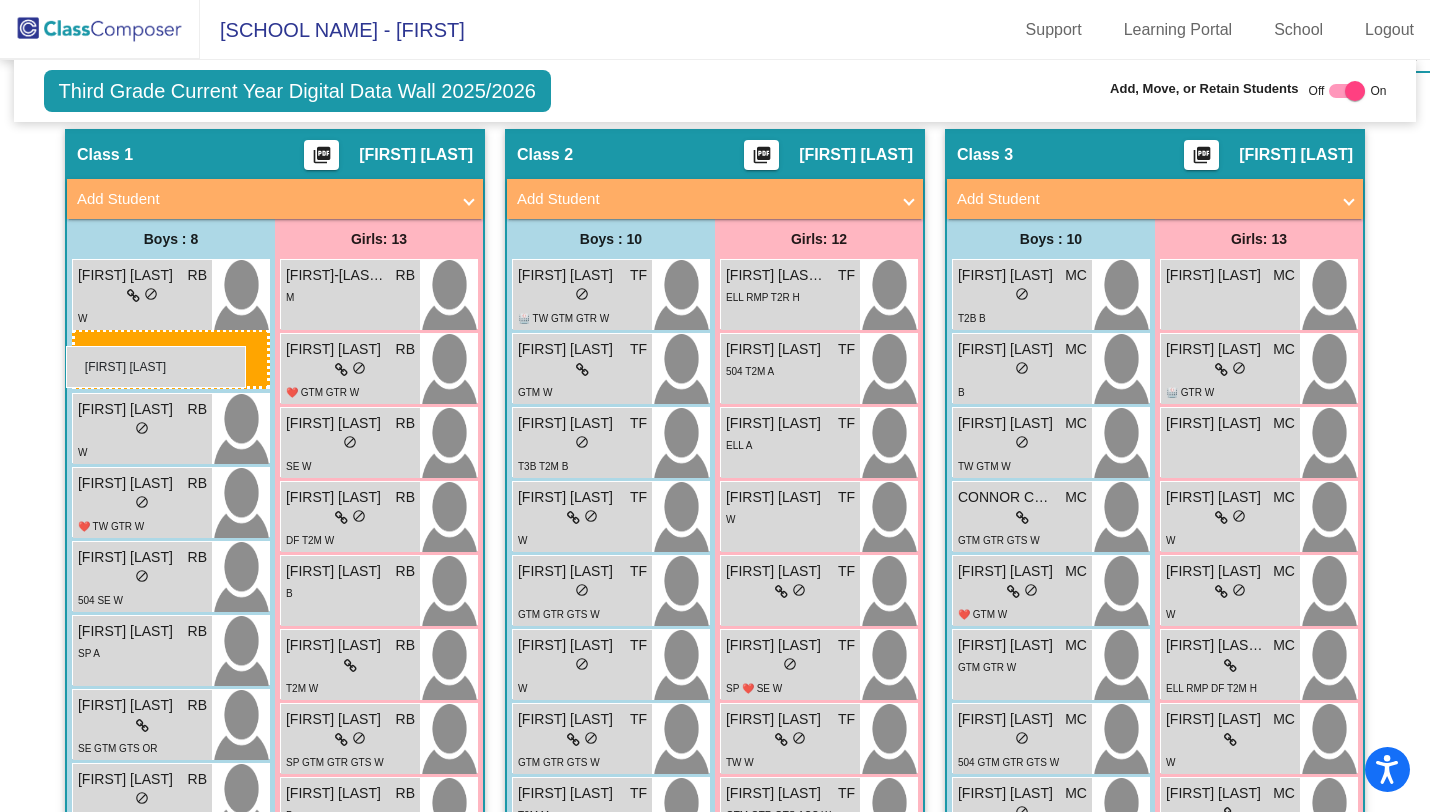 drag, startPoint x: 330, startPoint y: 287, endPoint x: 66, endPoint y: 346, distance: 270.51248 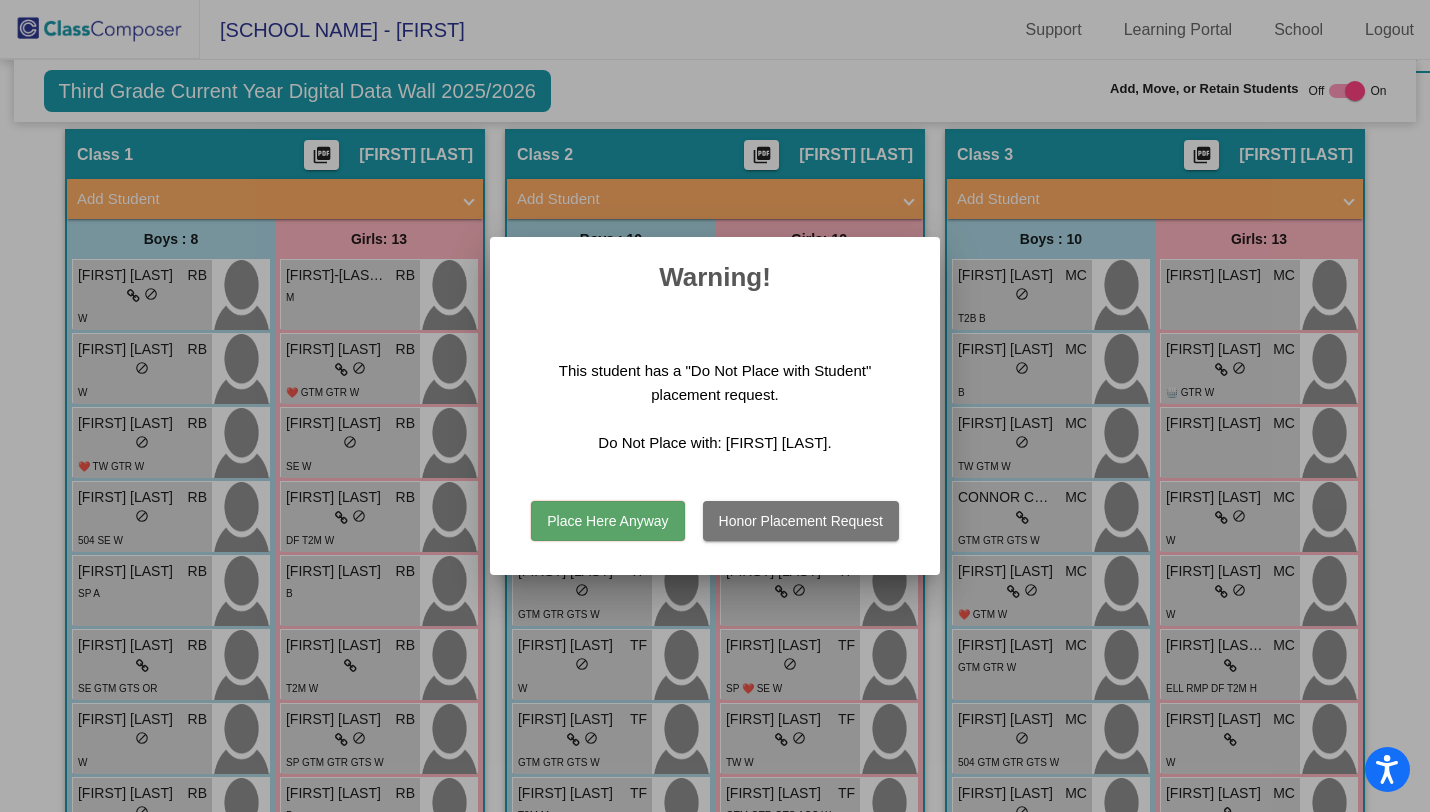 click at bounding box center (715, 406) 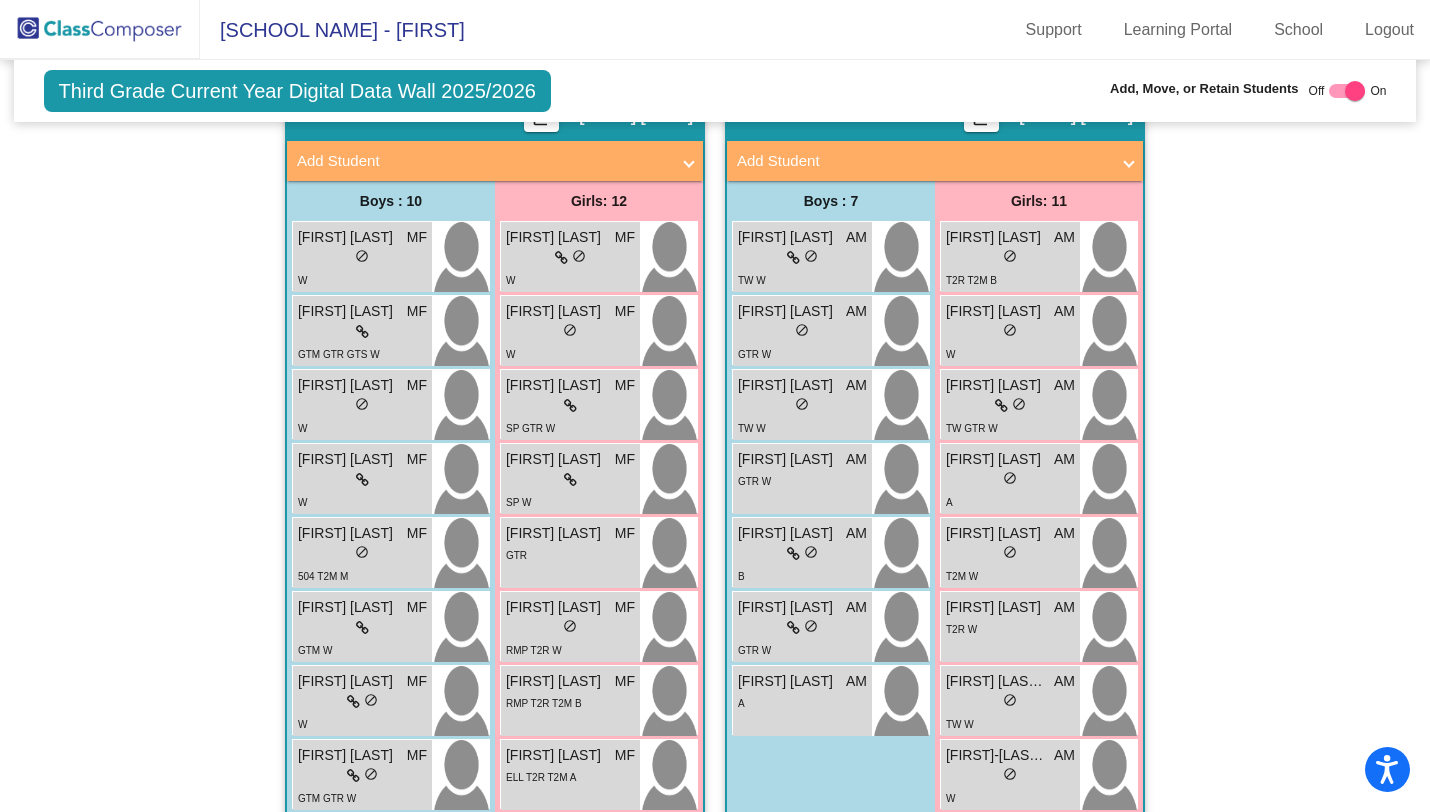 scroll, scrollTop: 2870, scrollLeft: 0, axis: vertical 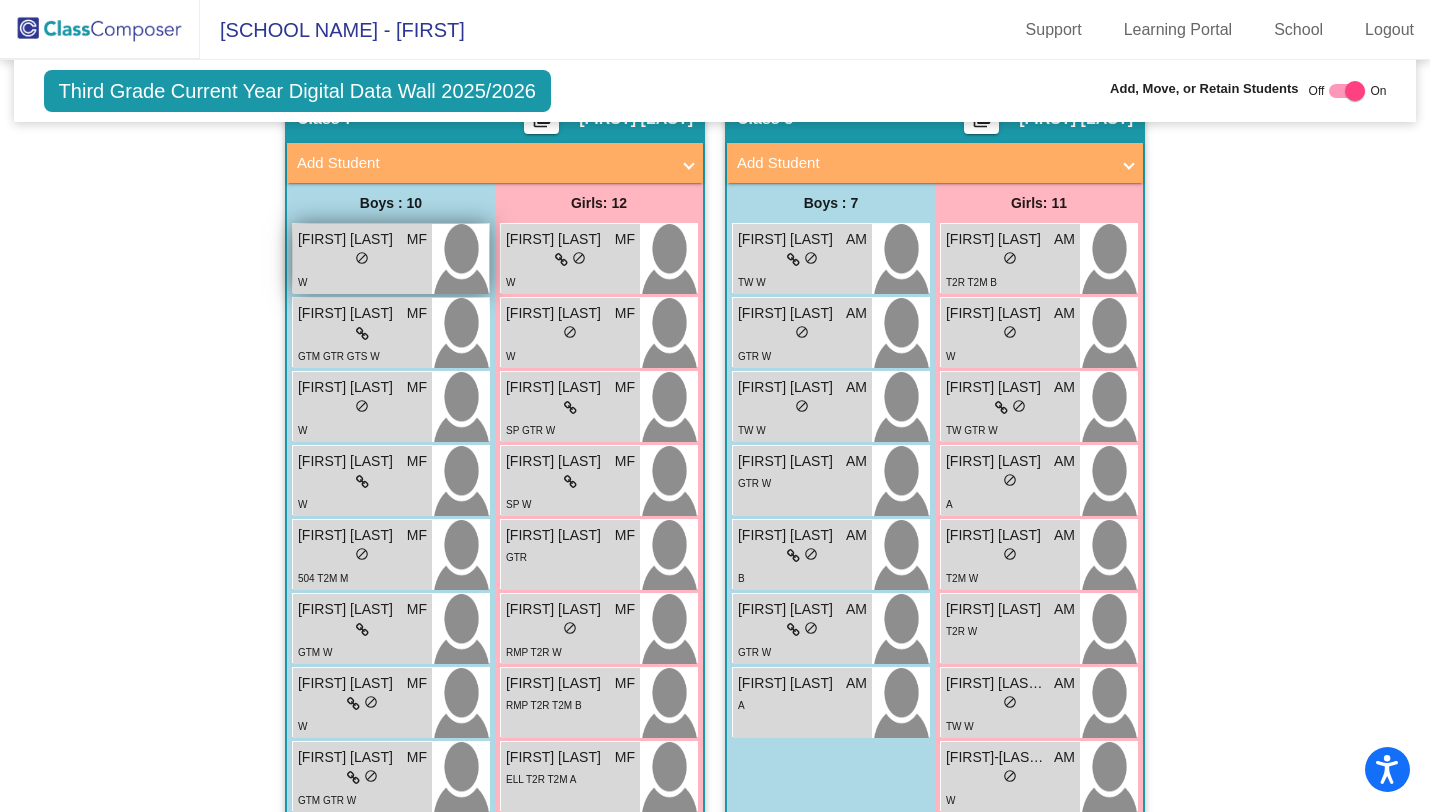 click on "lock do_not_disturb_alt" at bounding box center (362, 260) 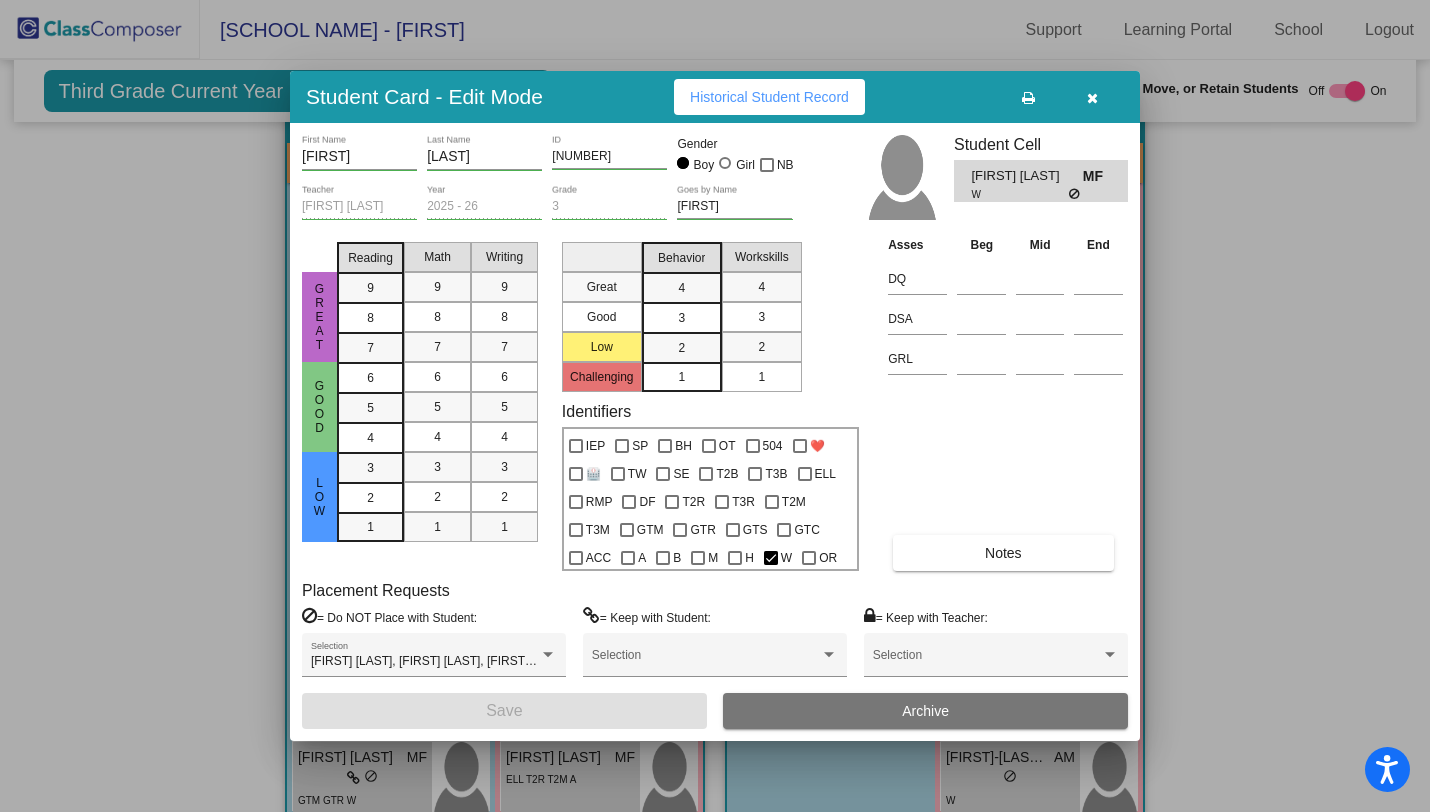 click at bounding box center [1092, 98] 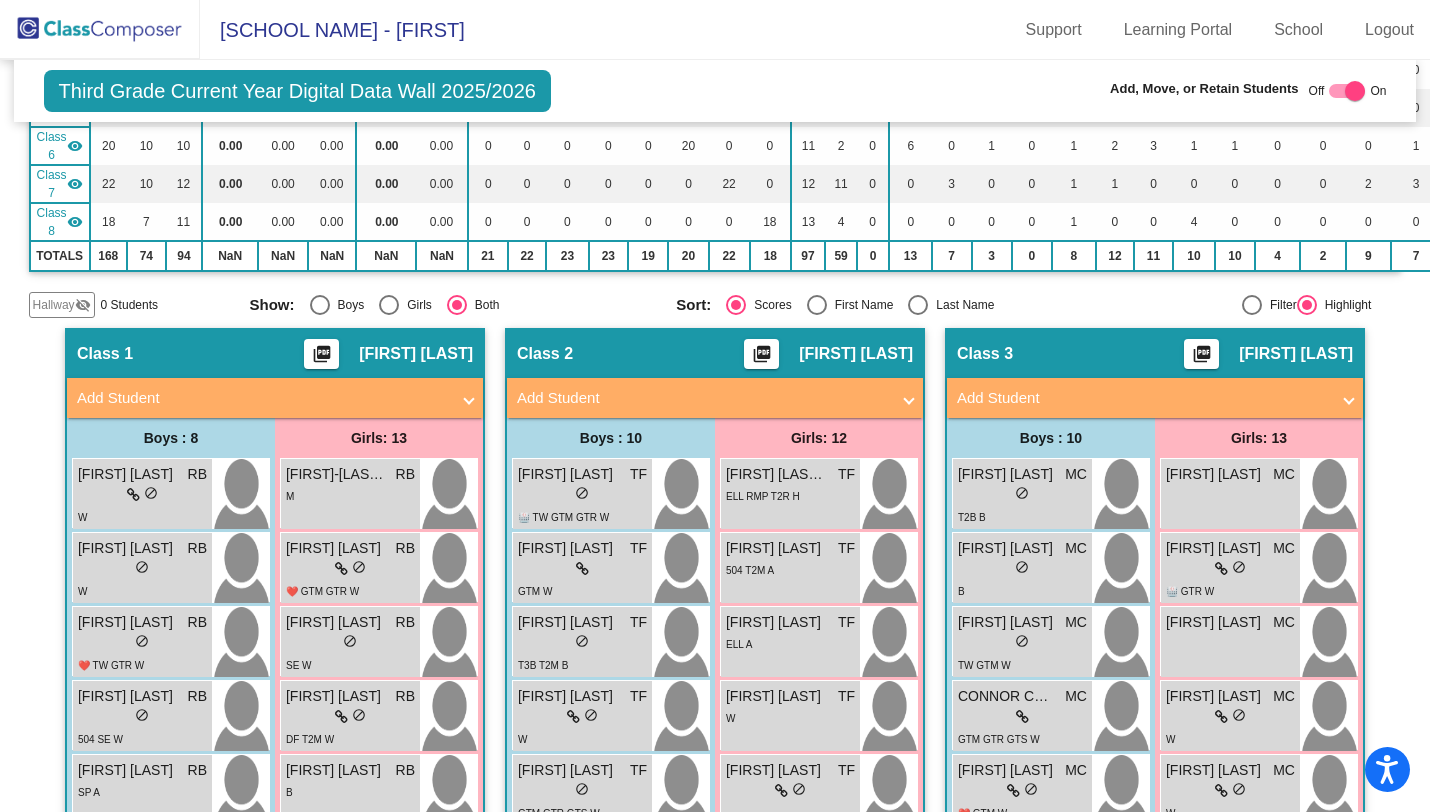 scroll, scrollTop: 0, scrollLeft: 0, axis: both 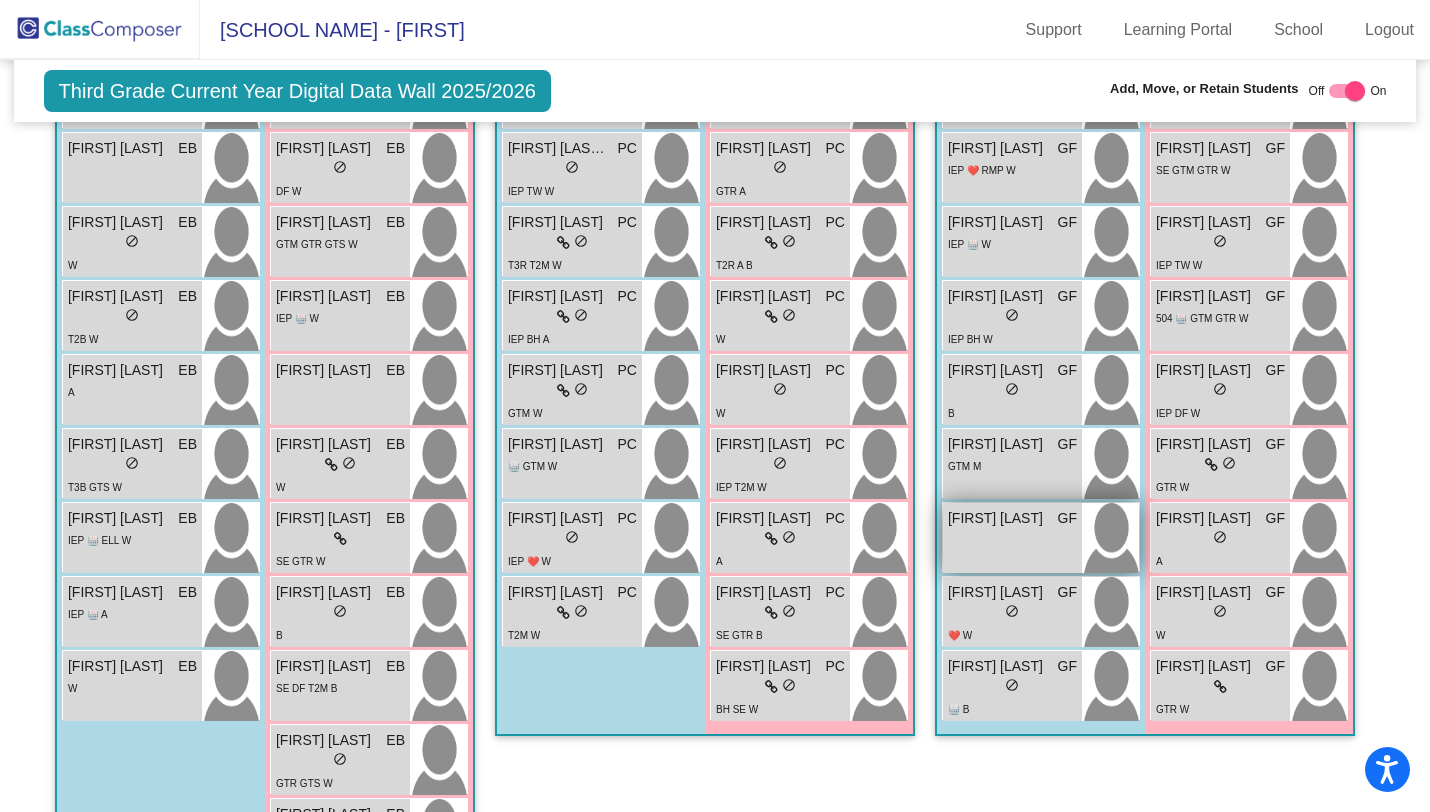 click on "Kepler Hadley" at bounding box center [998, 518] 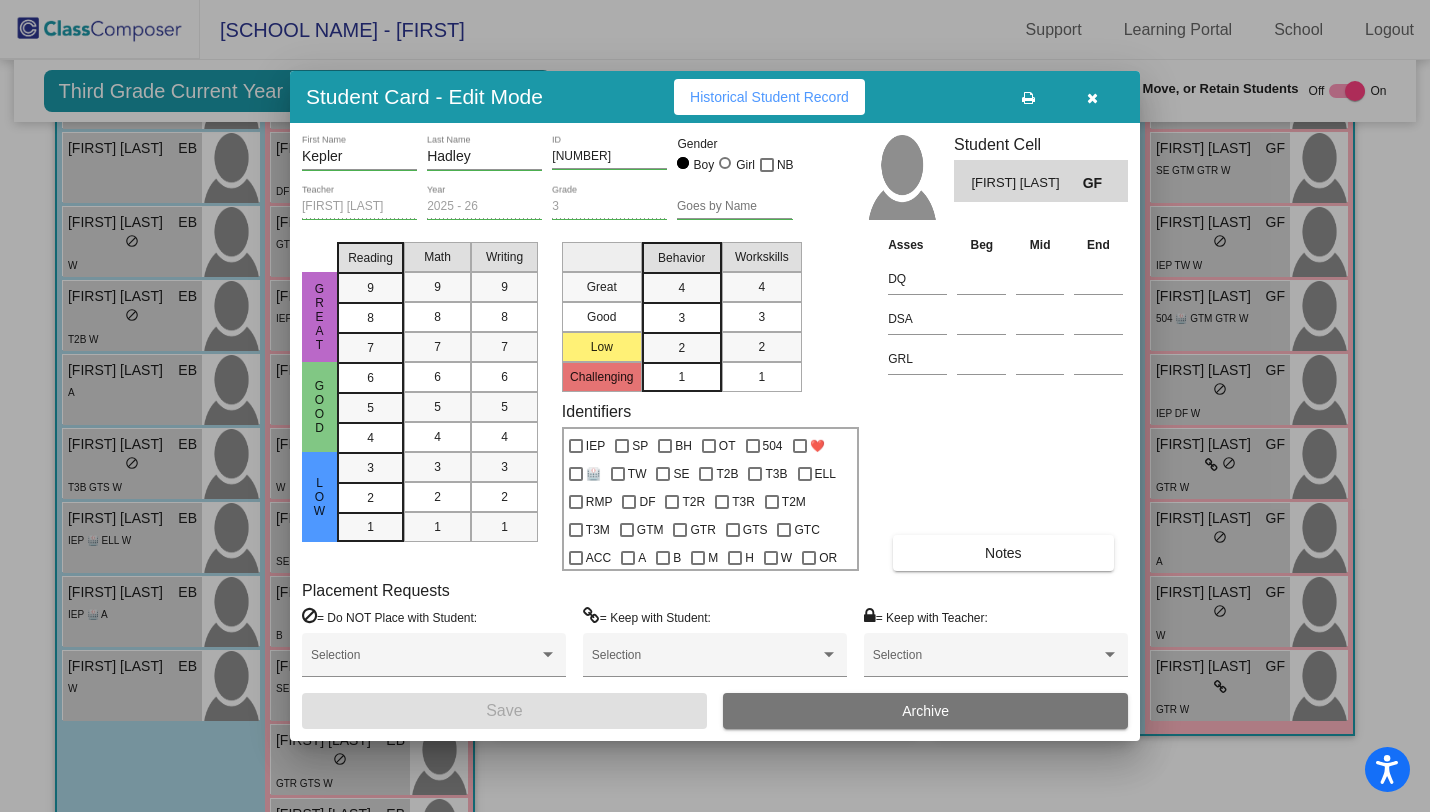 click at bounding box center (715, 406) 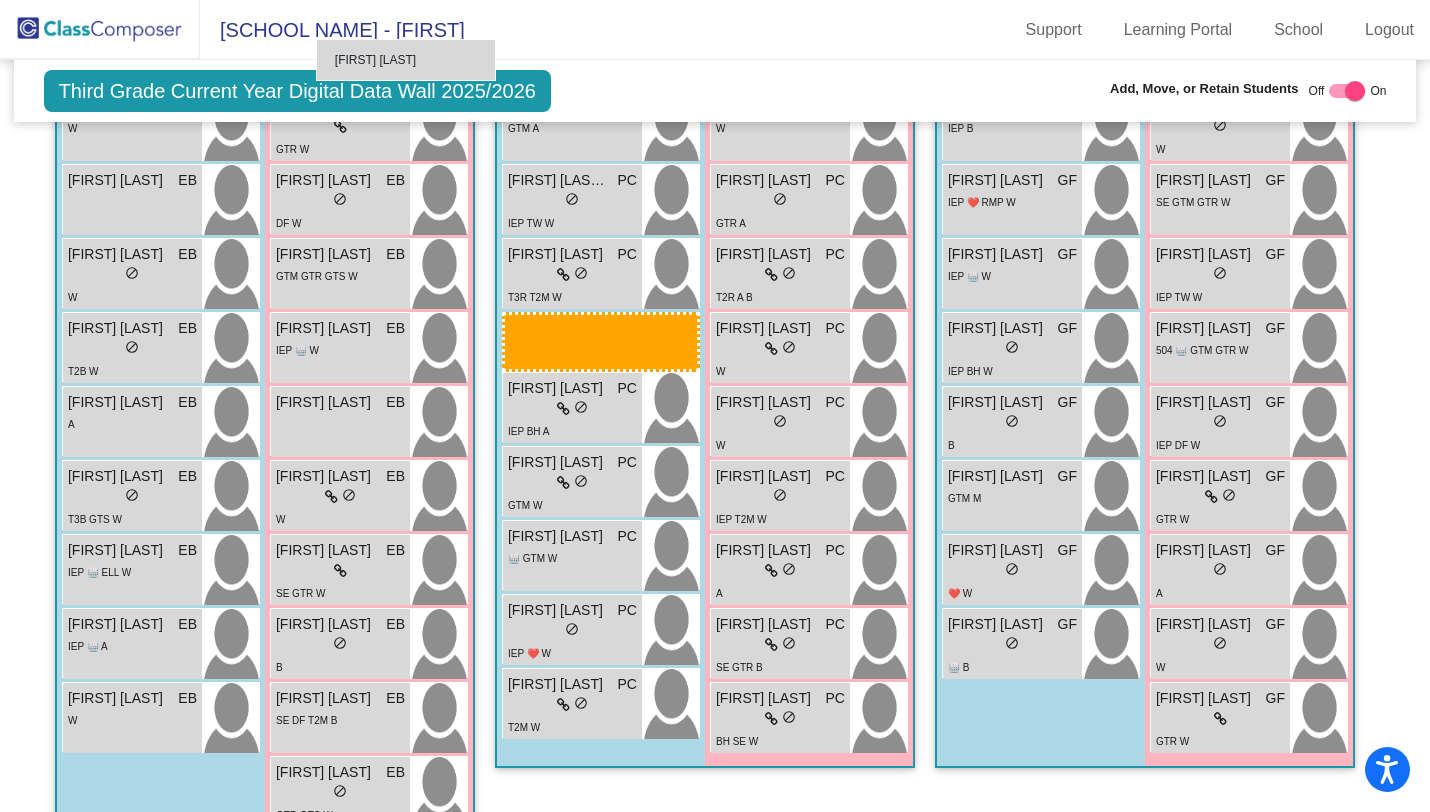 scroll, scrollTop: 1913, scrollLeft: 0, axis: vertical 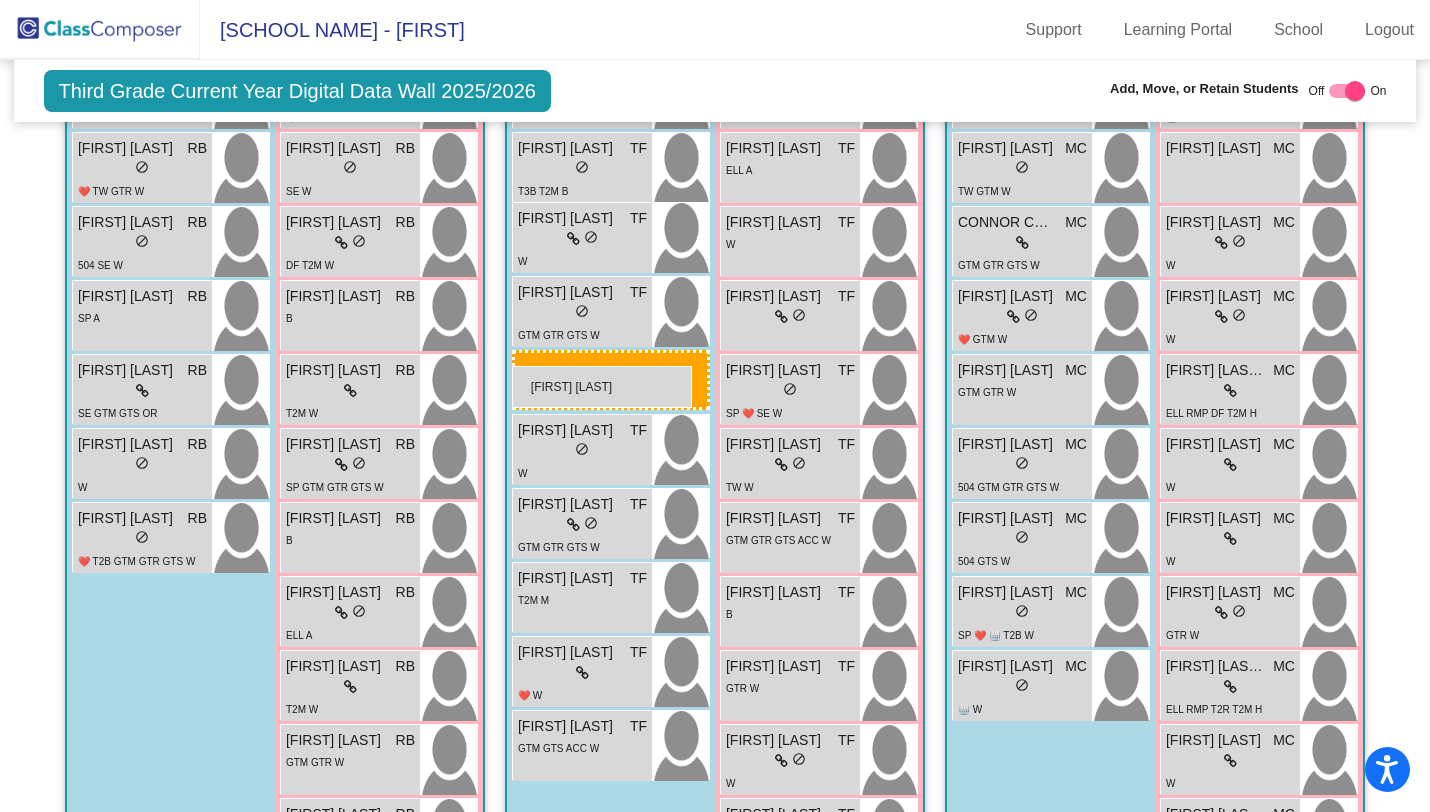 drag, startPoint x: 980, startPoint y: 541, endPoint x: 512, endPoint y: 365, distance: 500 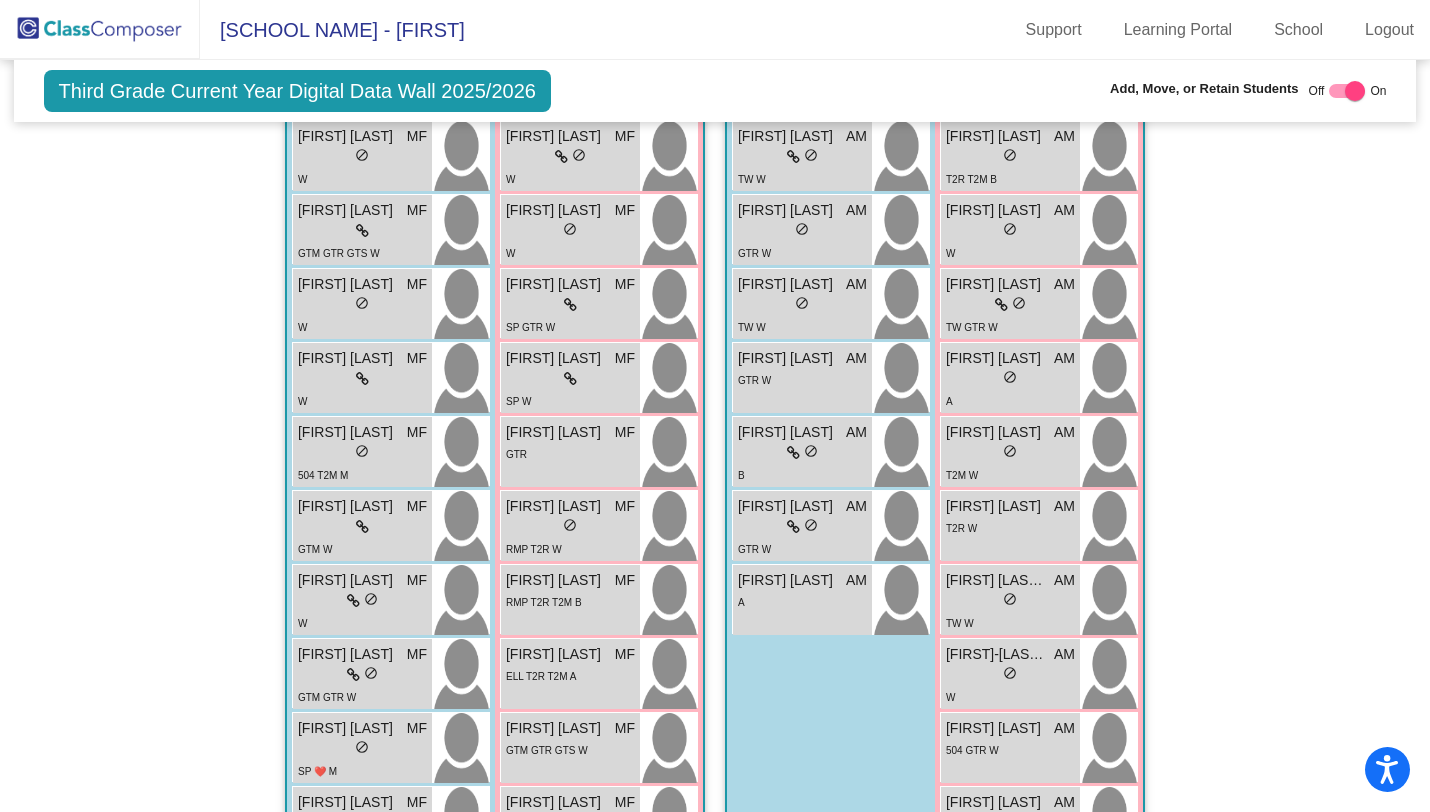 scroll, scrollTop: 2974, scrollLeft: 0, axis: vertical 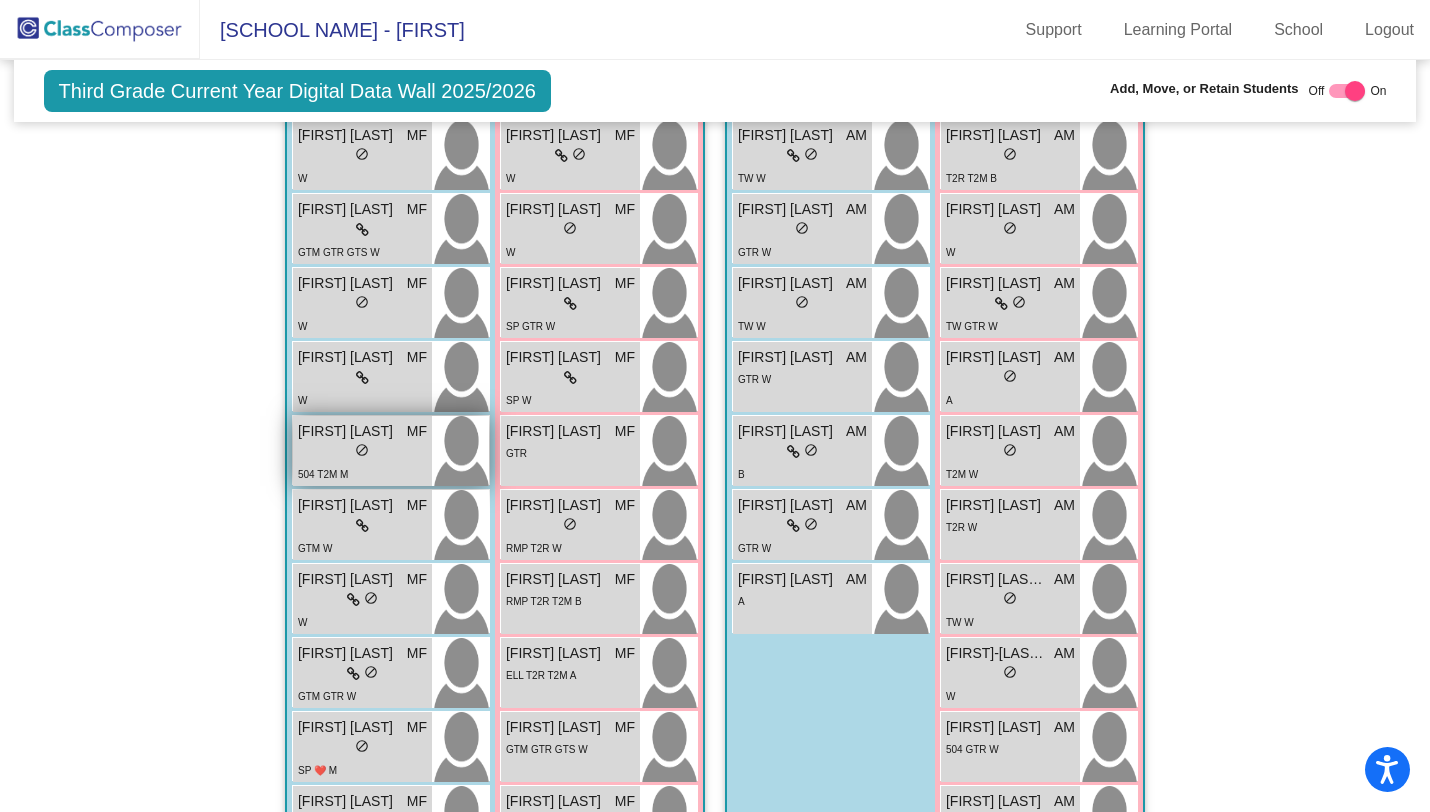 click on "504 T2M M" at bounding box center (362, 473) 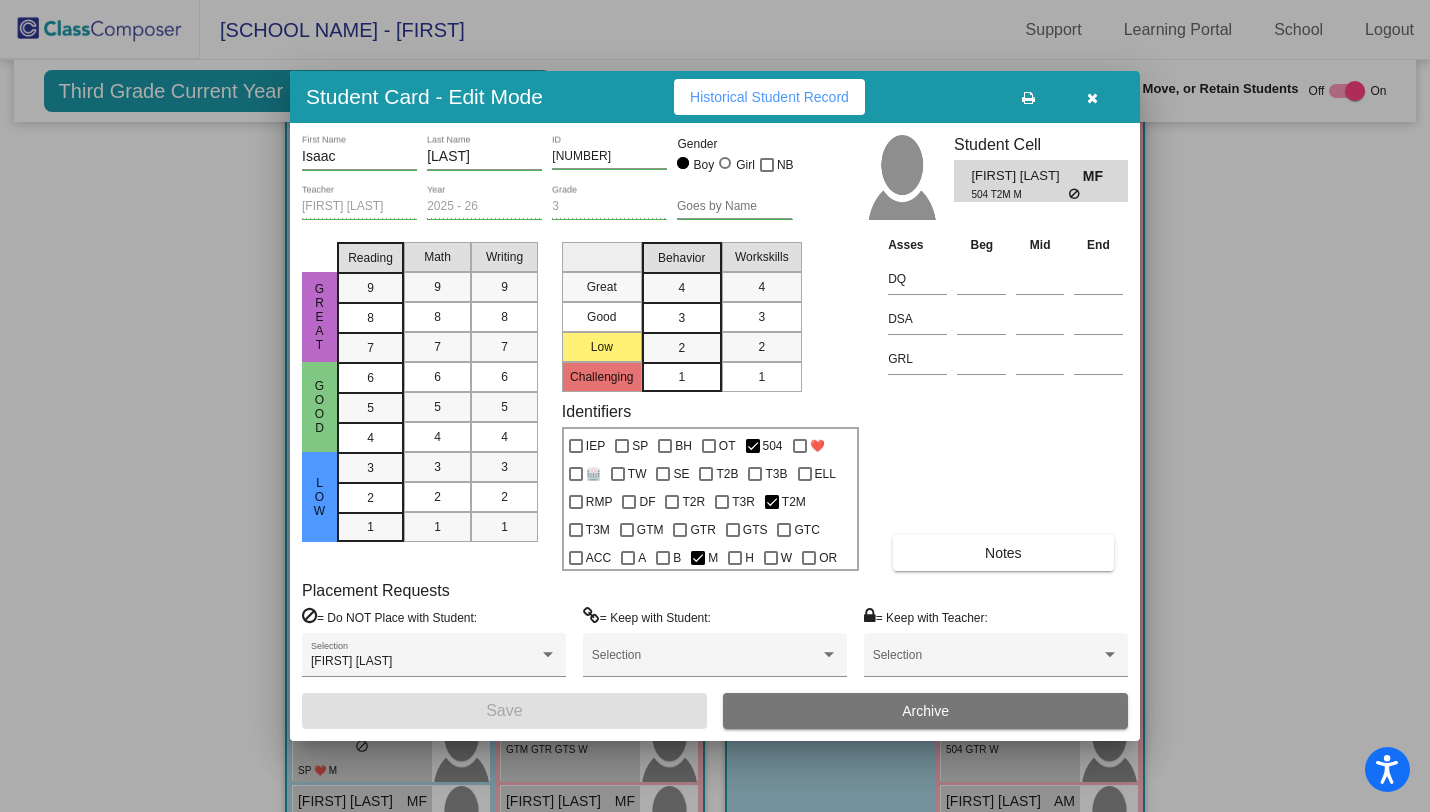 click at bounding box center (1092, 98) 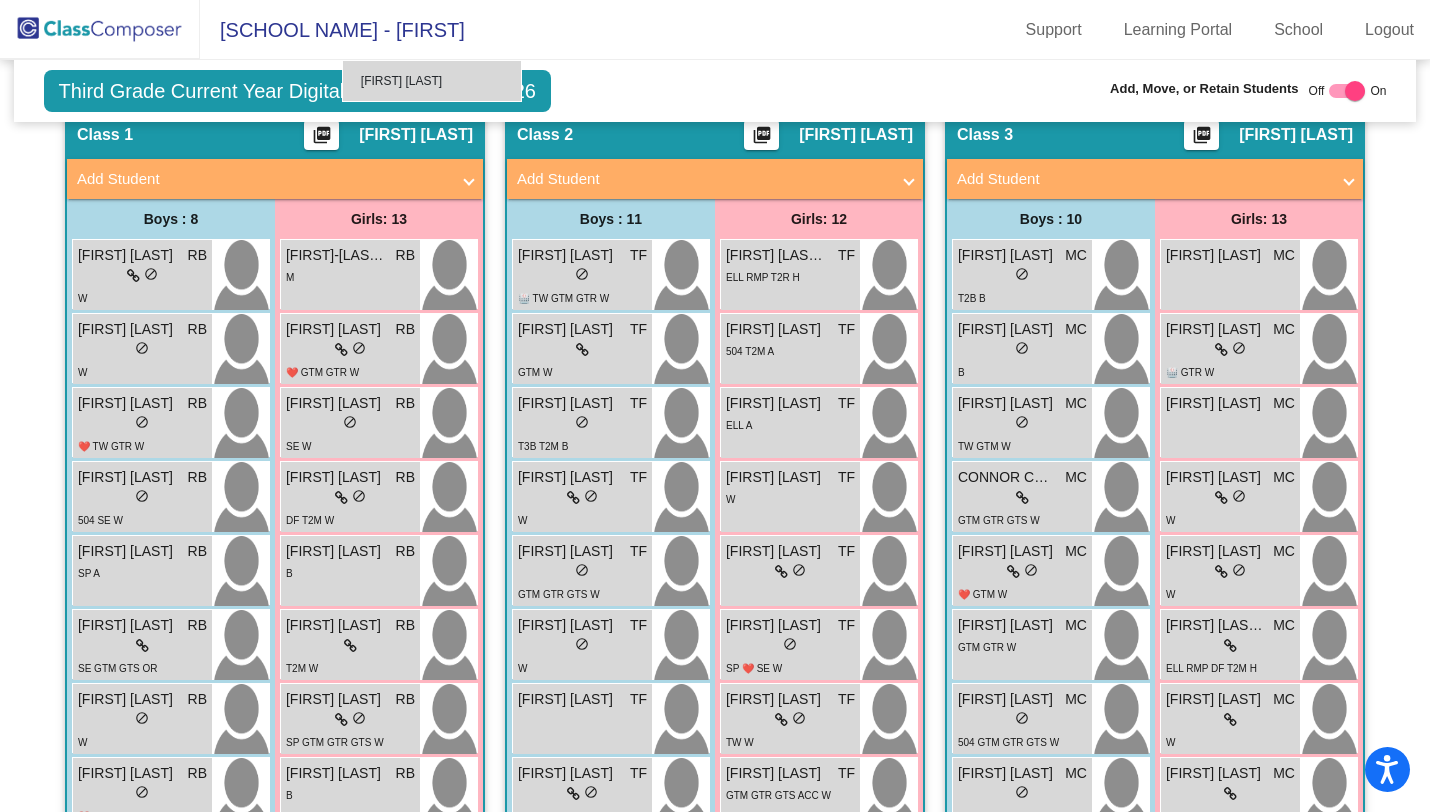 scroll, scrollTop: 590, scrollLeft: 0, axis: vertical 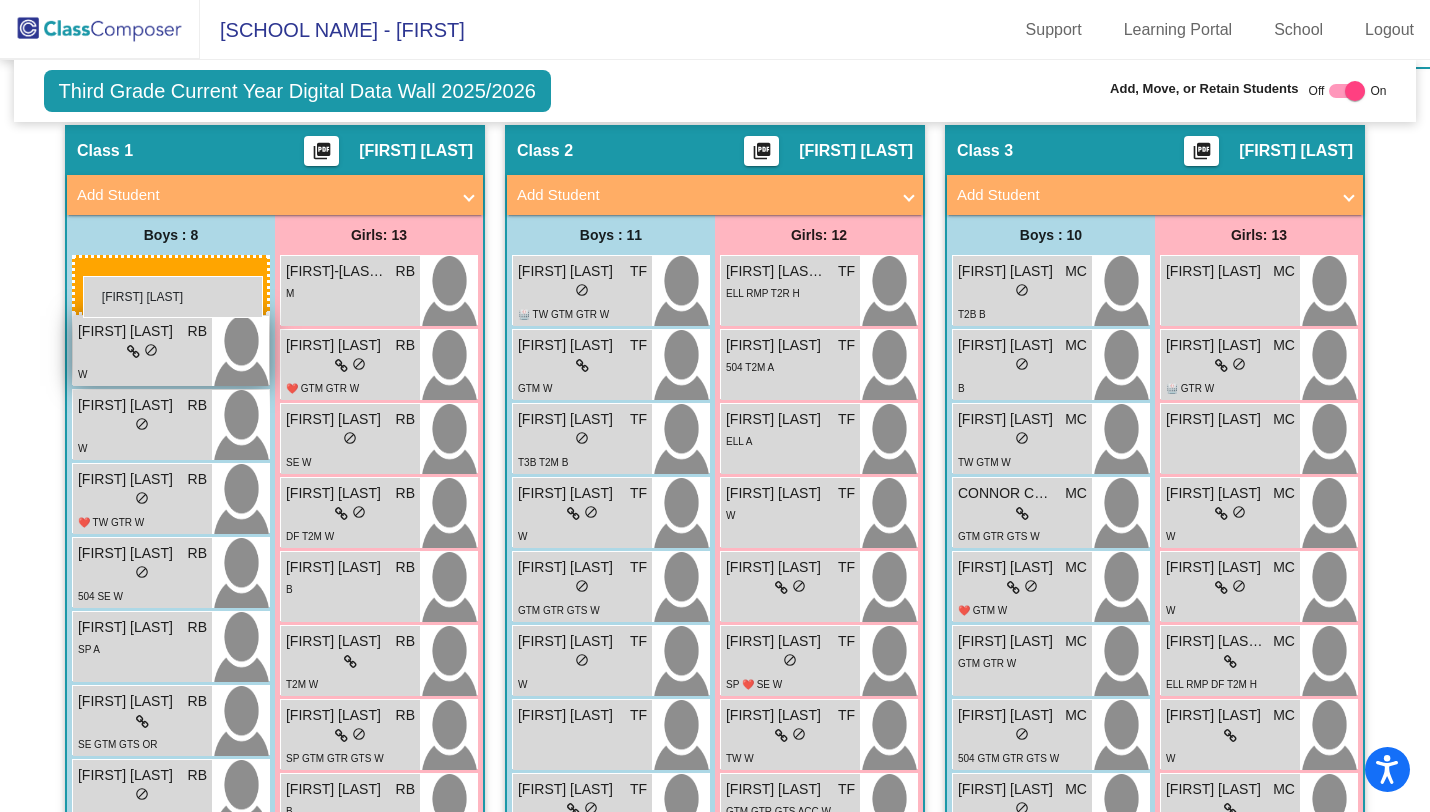 drag, startPoint x: 374, startPoint y: 467, endPoint x: 83, endPoint y: 274, distance: 349.18475 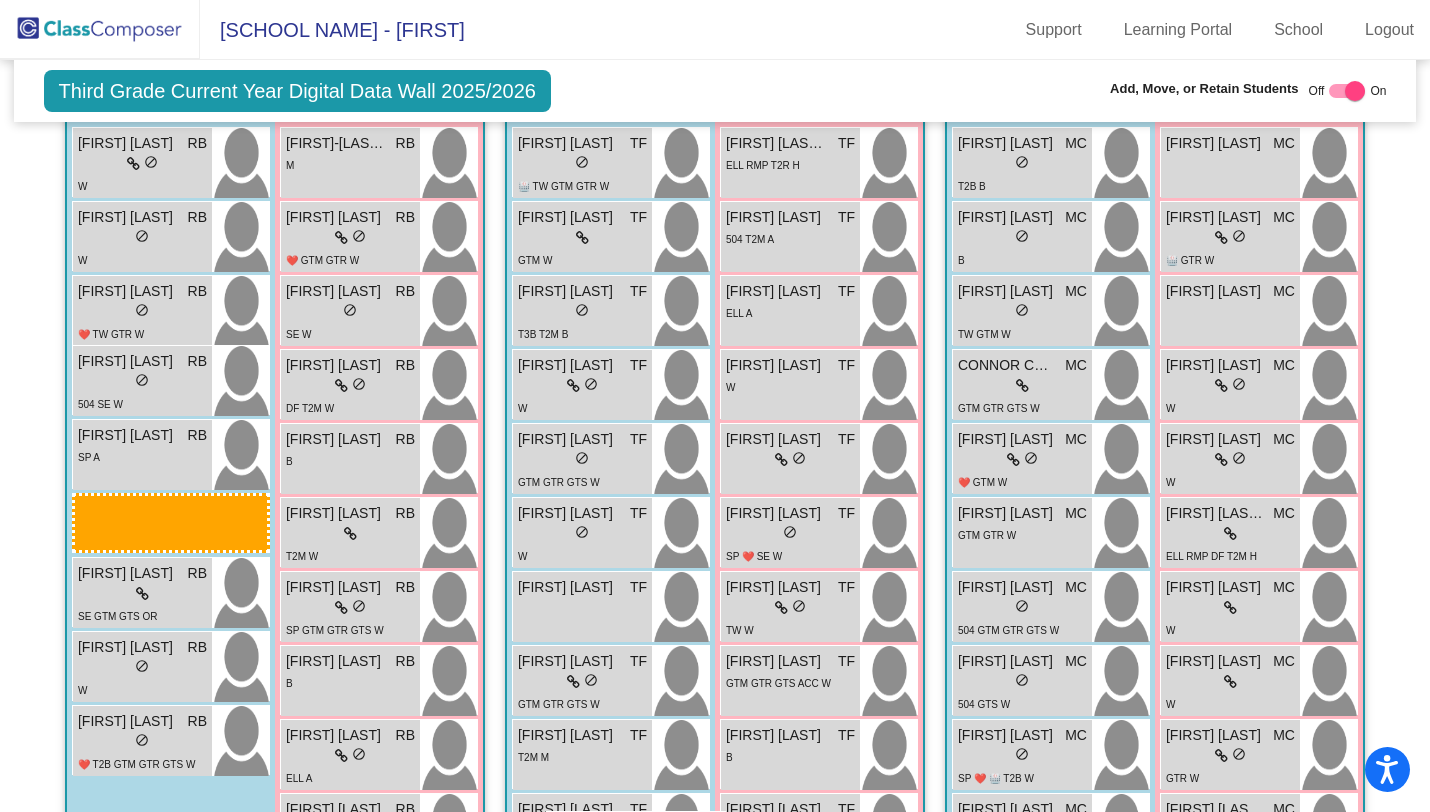 scroll, scrollTop: 734, scrollLeft: 0, axis: vertical 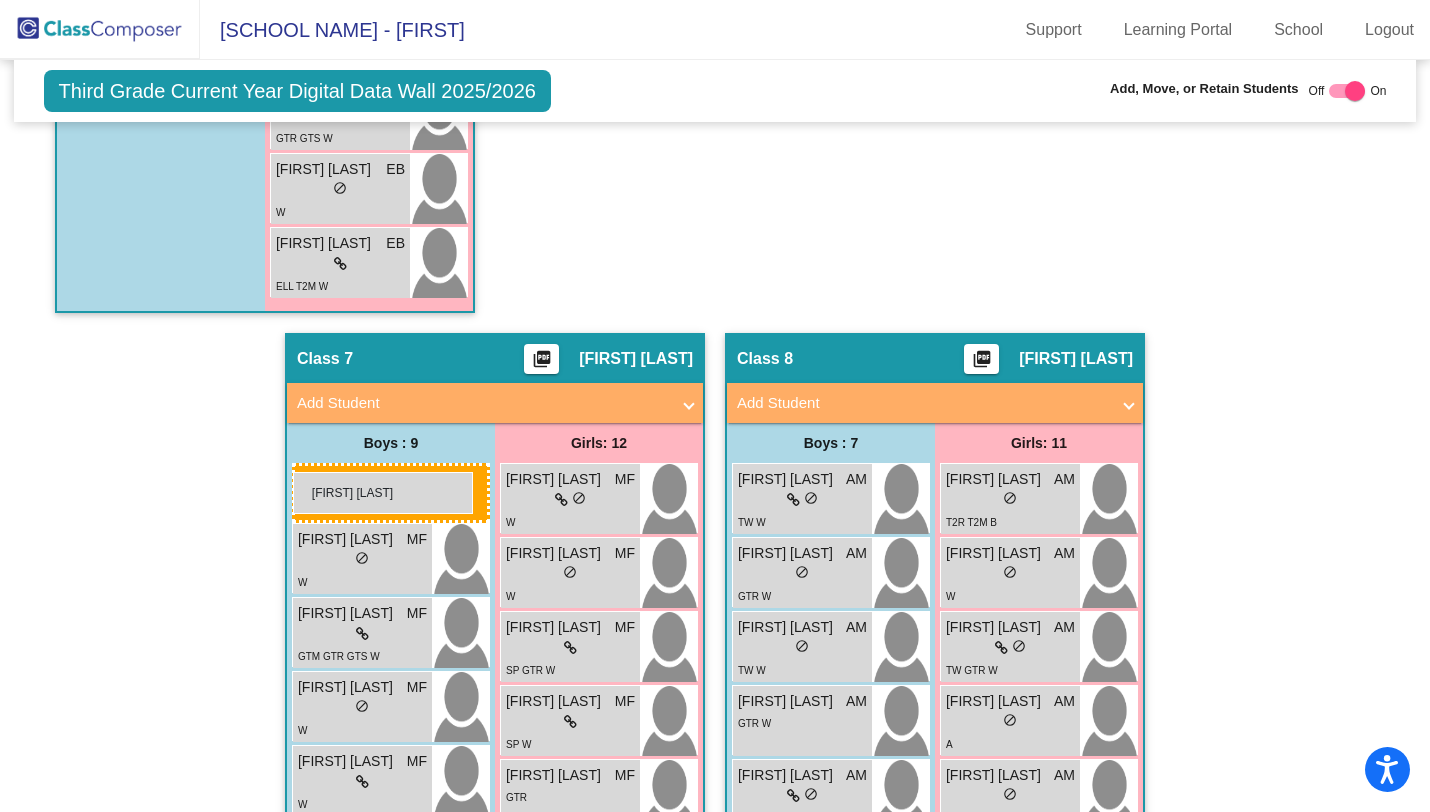 drag, startPoint x: 153, startPoint y: 434, endPoint x: 293, endPoint y: 471, distance: 144.80676 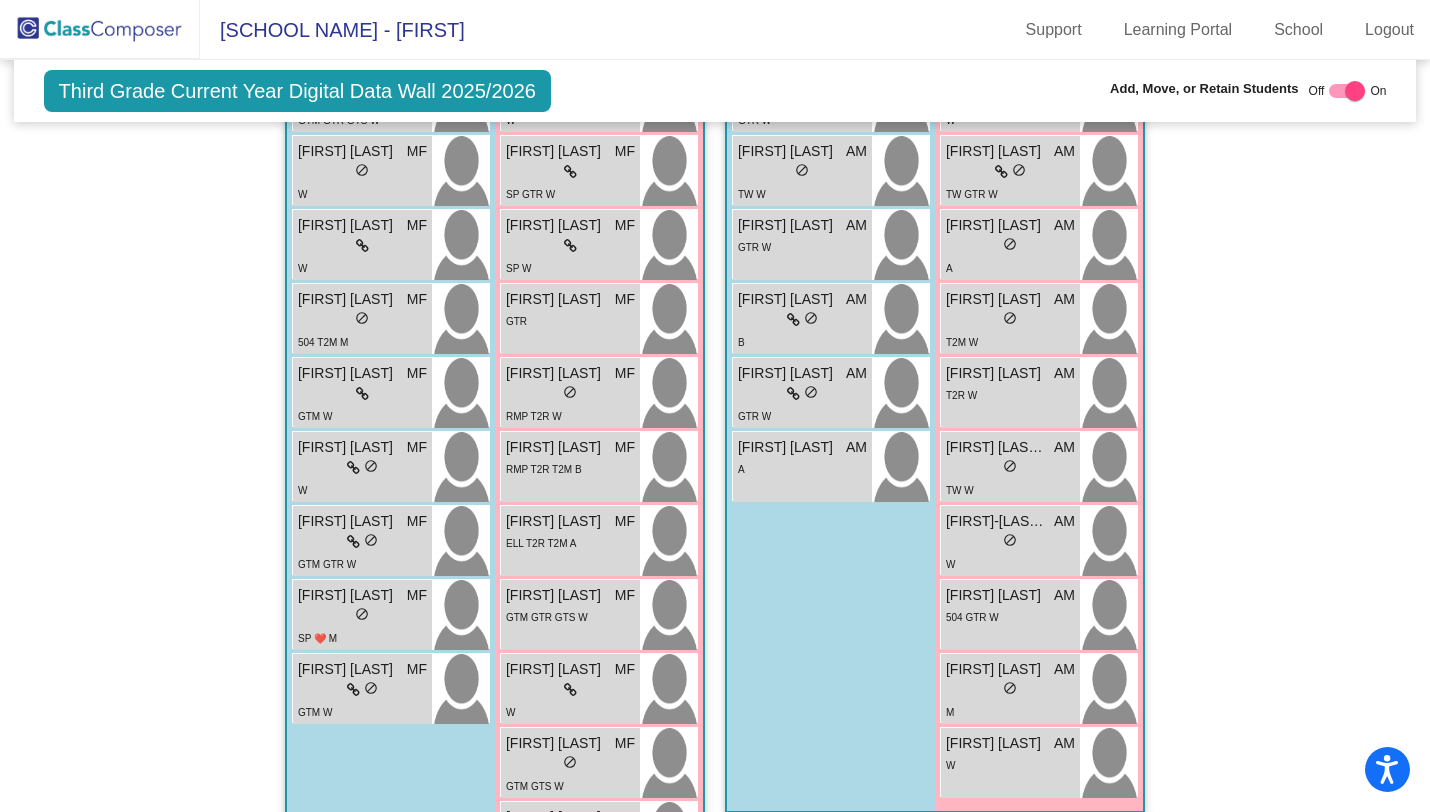 scroll, scrollTop: 3210, scrollLeft: 0, axis: vertical 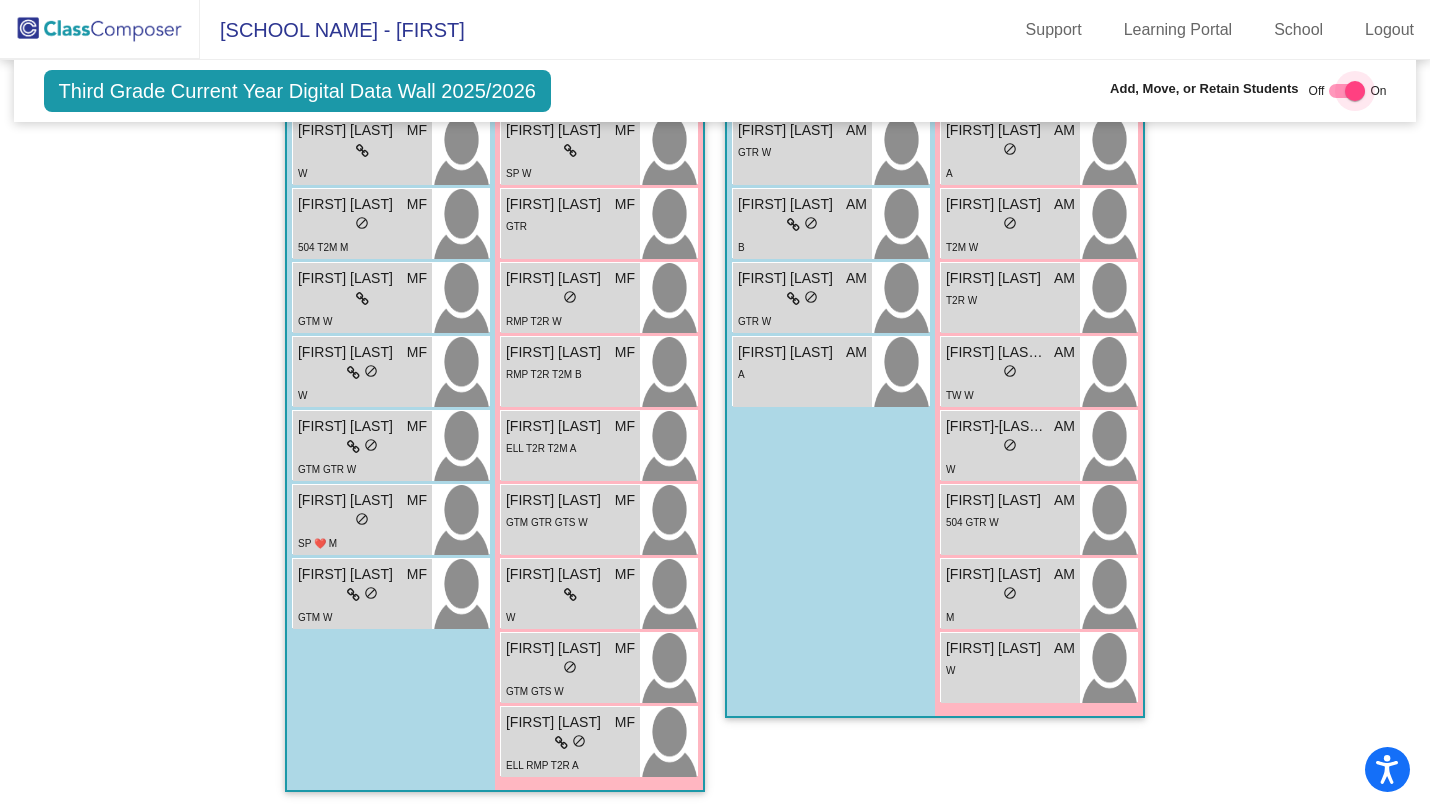 click at bounding box center [1355, 91] 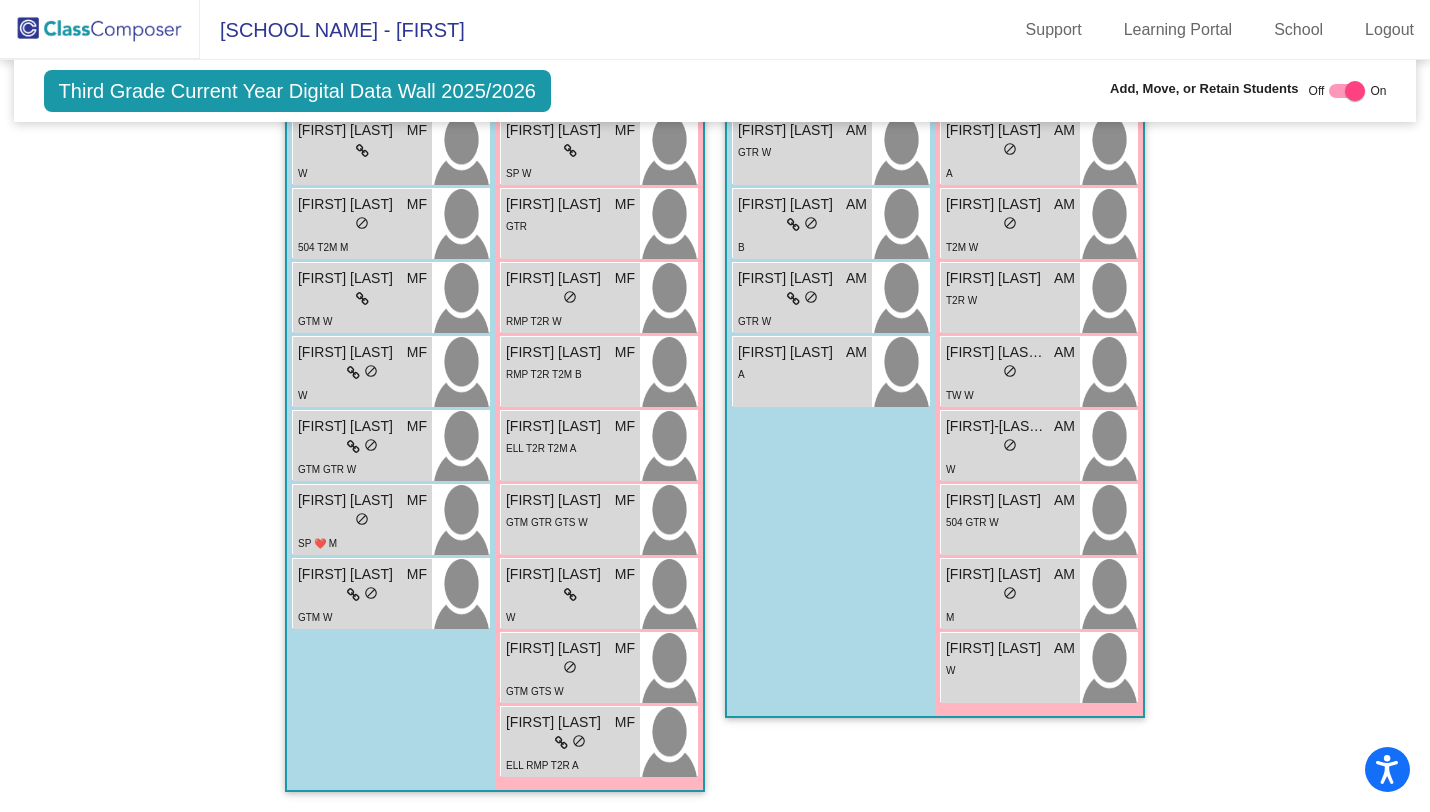 scroll, scrollTop: 3090, scrollLeft: 0, axis: vertical 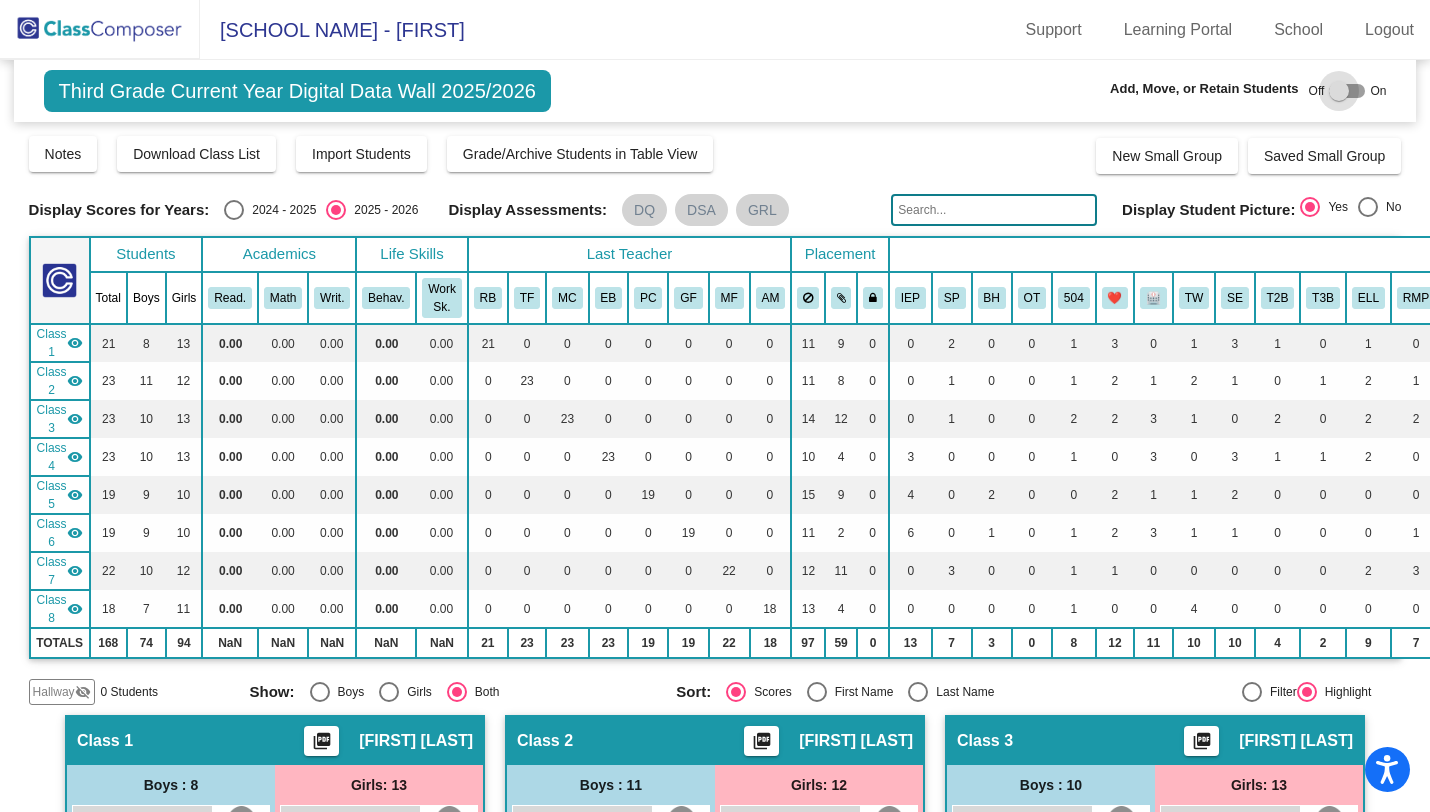 click at bounding box center [1339, 91] 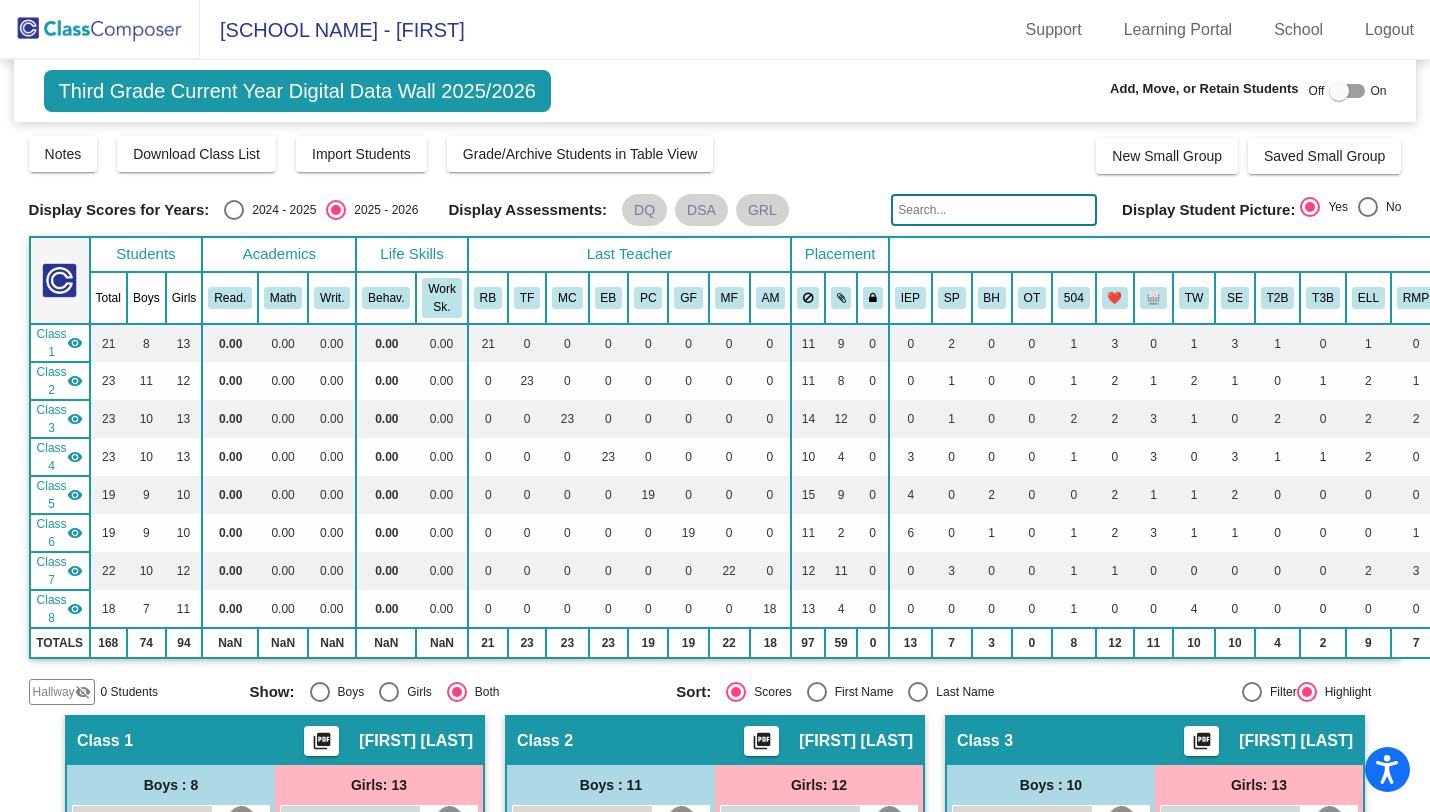 checkbox on "true" 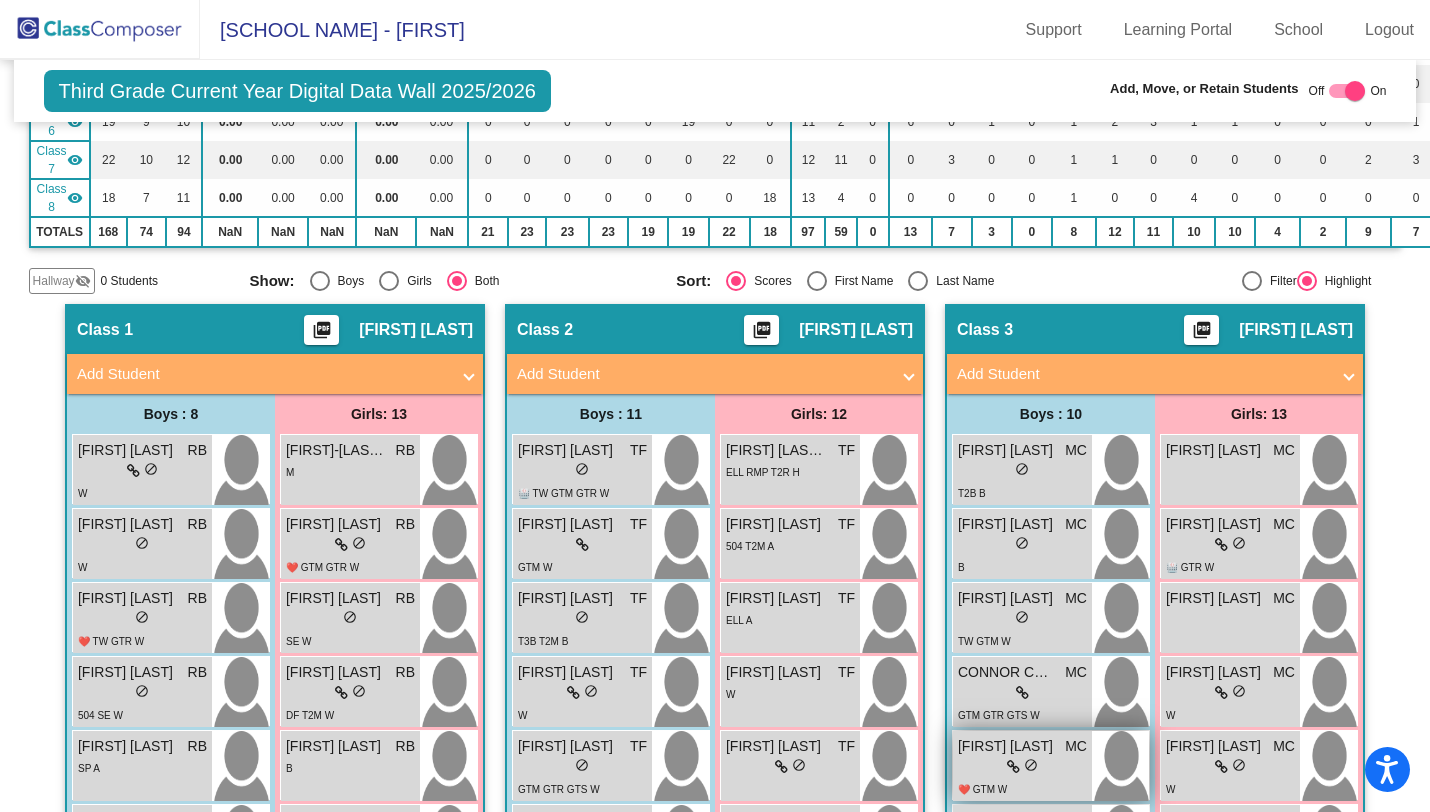 scroll, scrollTop: 416, scrollLeft: 0, axis: vertical 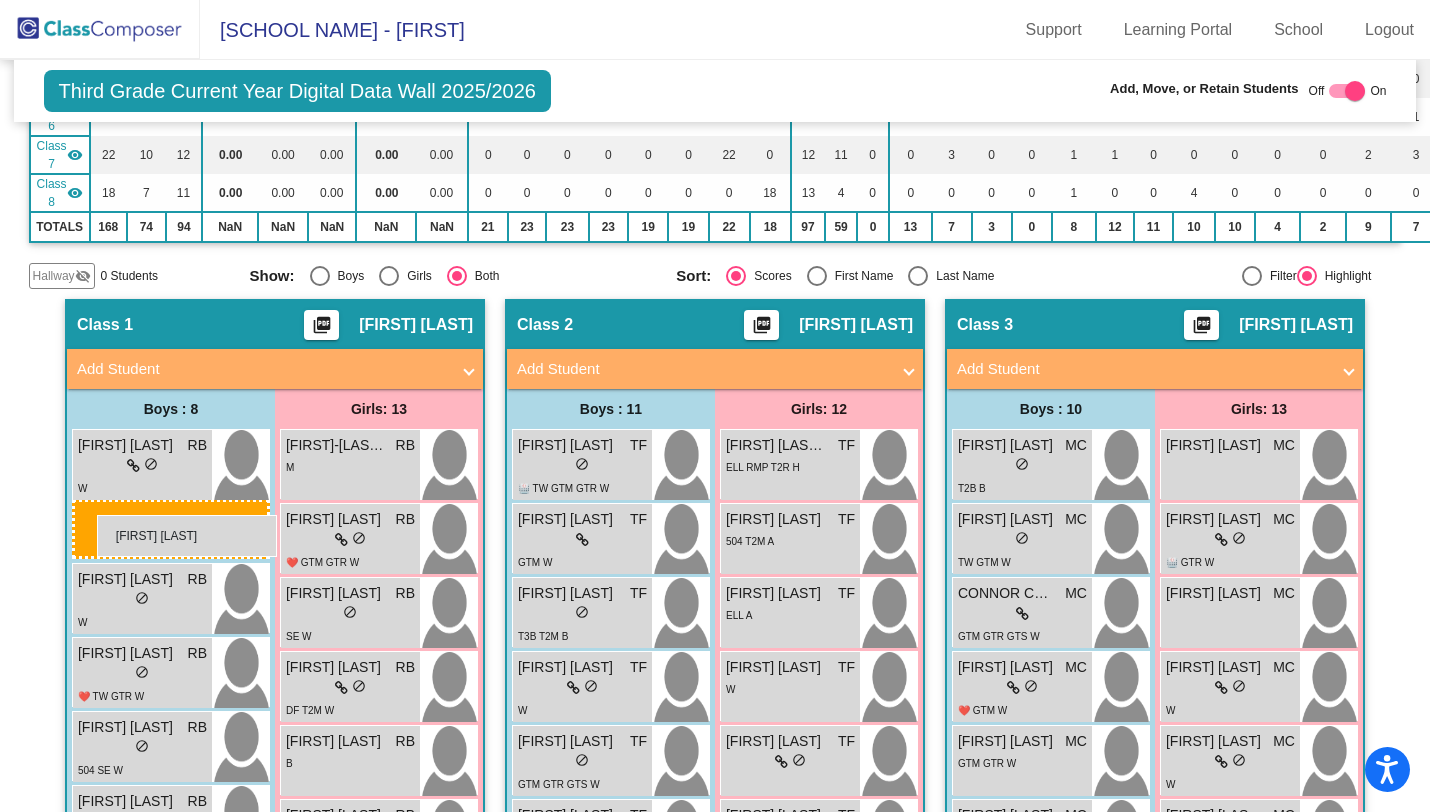 drag, startPoint x: 1040, startPoint y: 543, endPoint x: 101, endPoint y: 503, distance: 939.85156 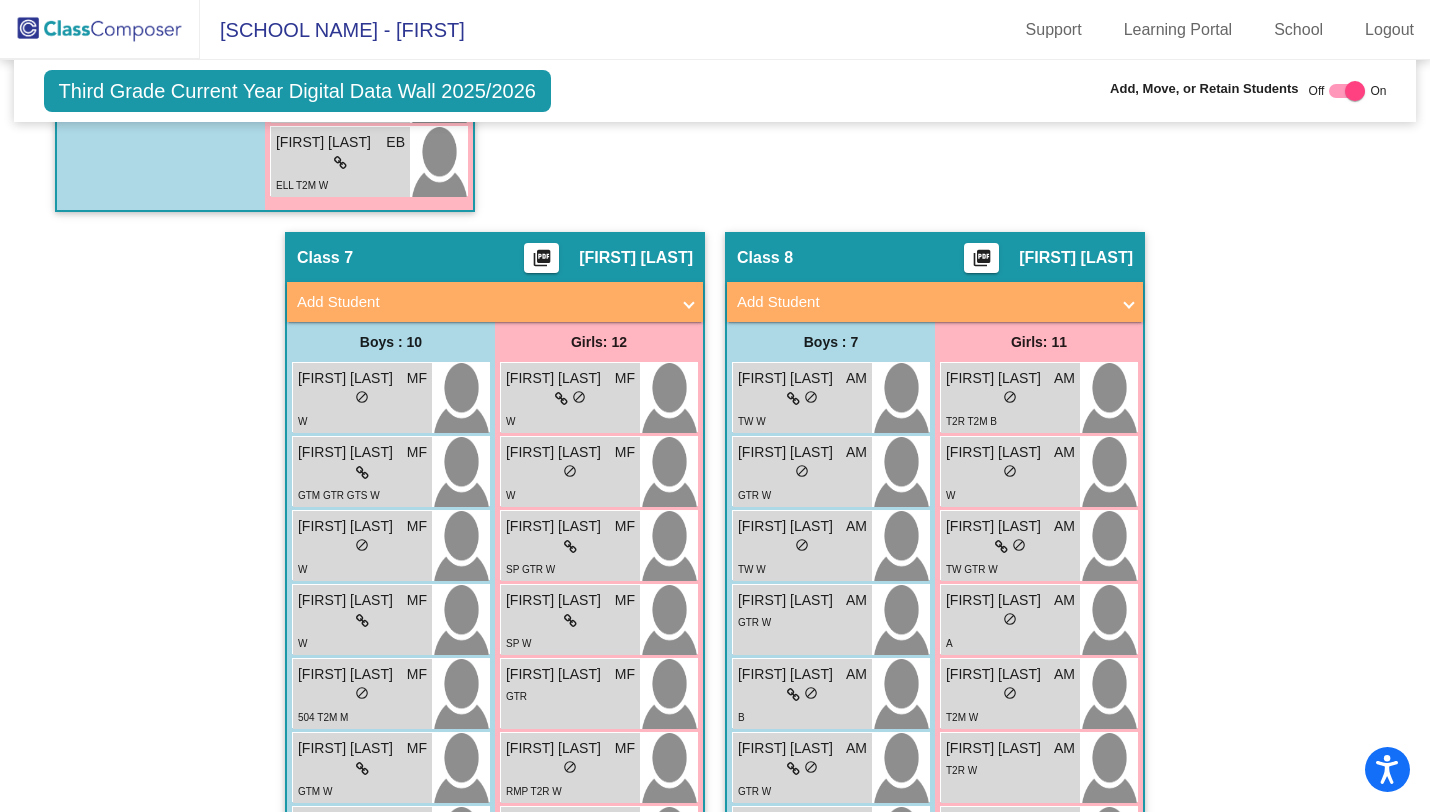 scroll, scrollTop: 2877, scrollLeft: 0, axis: vertical 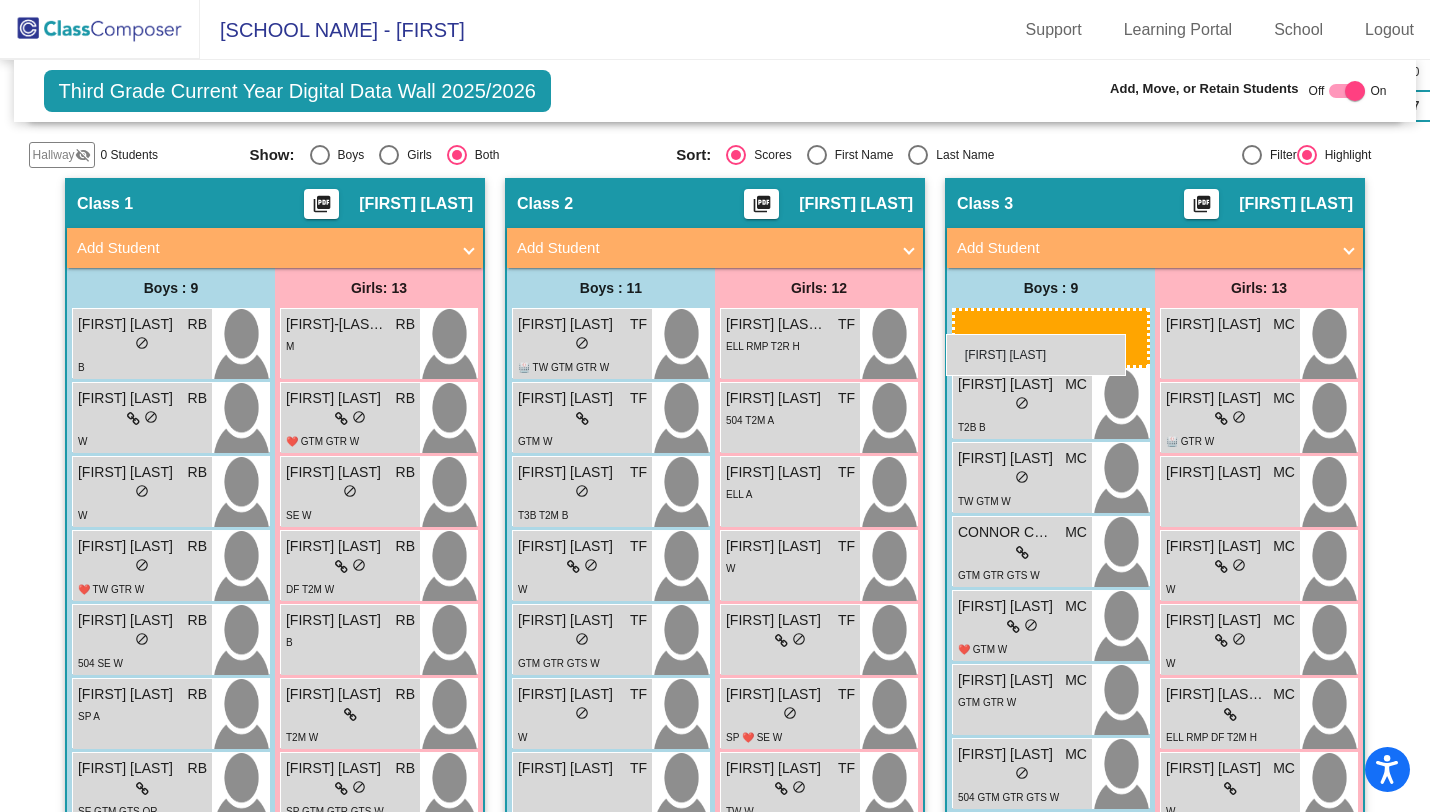 drag, startPoint x: 385, startPoint y: 404, endPoint x: 947, endPoint y: 333, distance: 566.4671 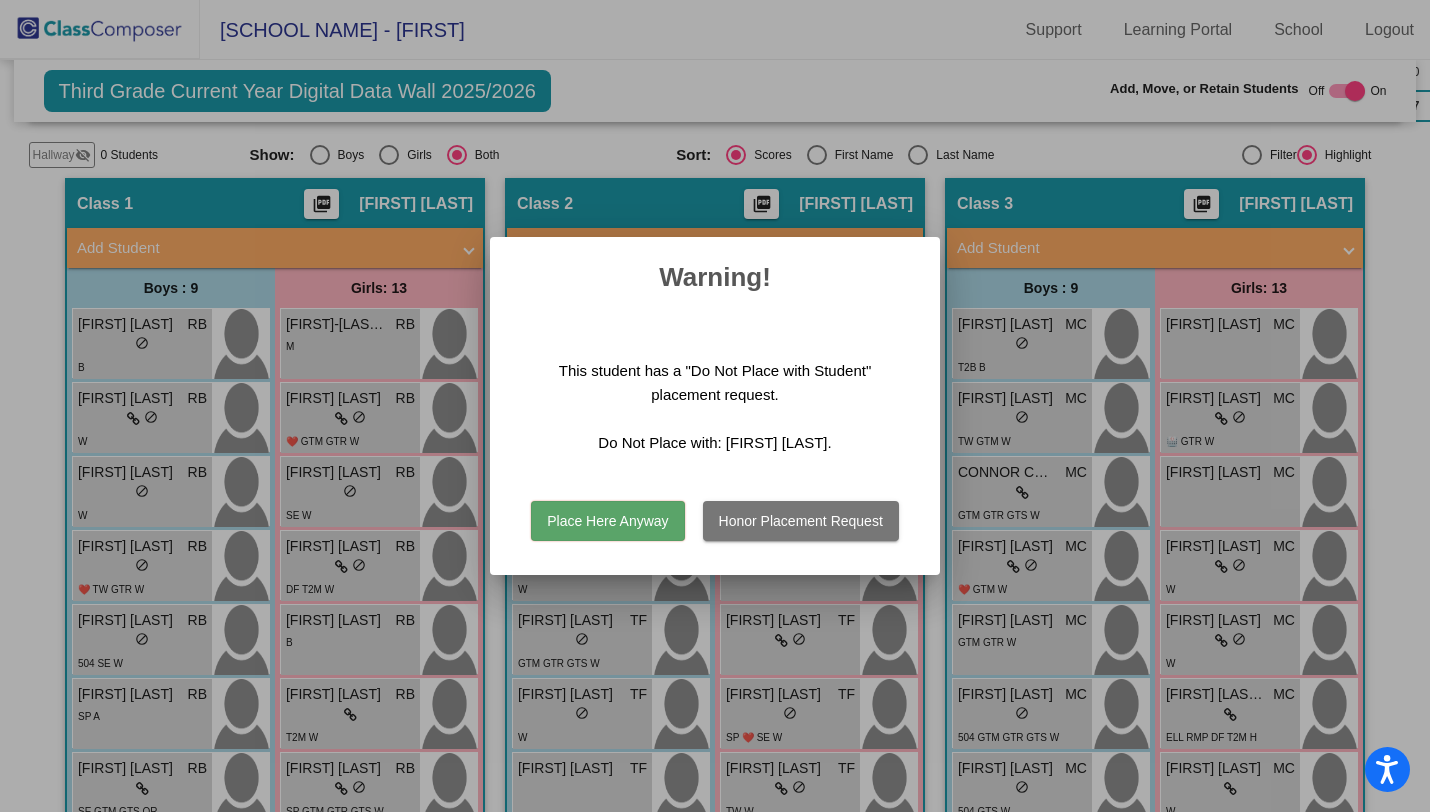 click on "Honor Placement Request" at bounding box center [801, 521] 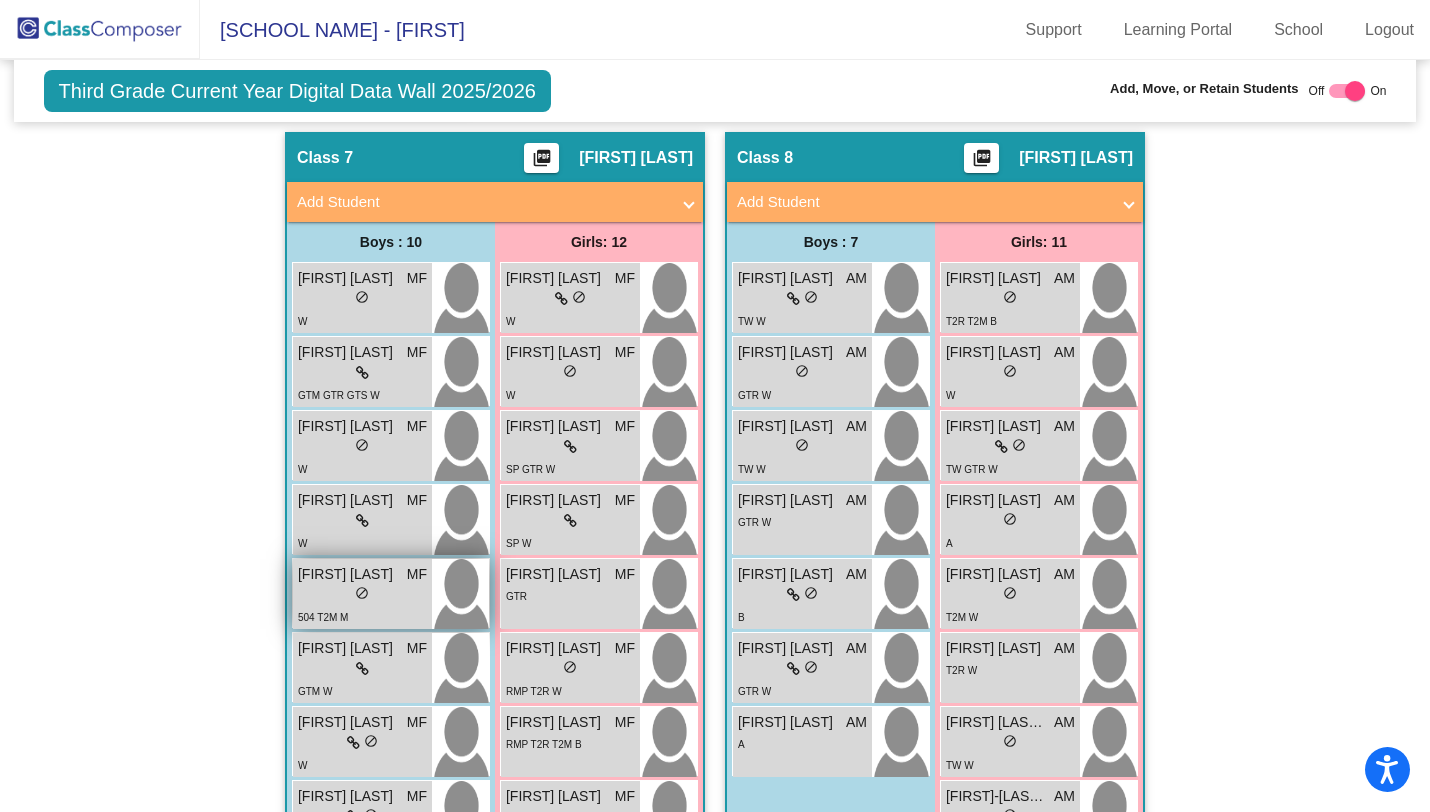 scroll, scrollTop: 2814, scrollLeft: 0, axis: vertical 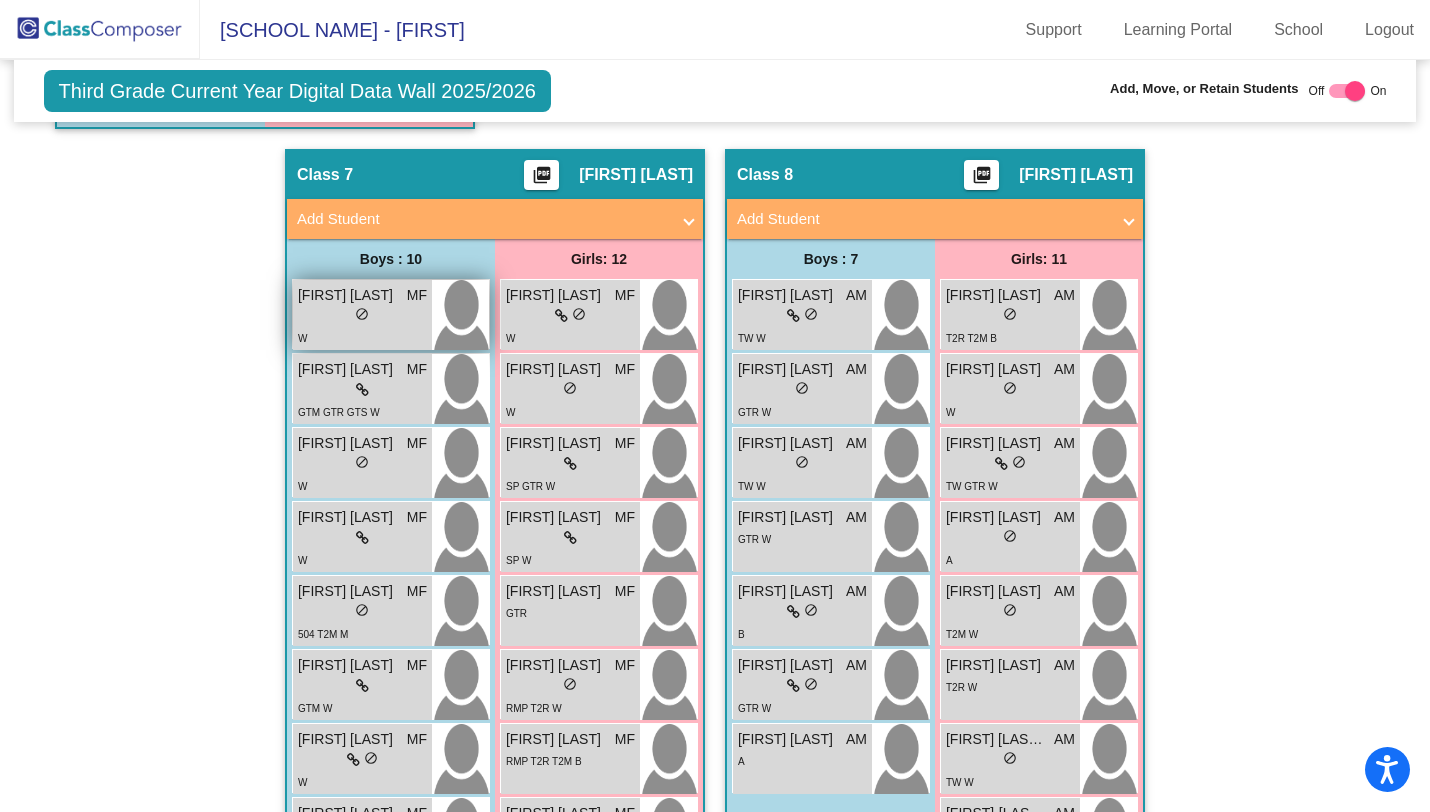 click on "do_not_disturb_alt" at bounding box center [362, 314] 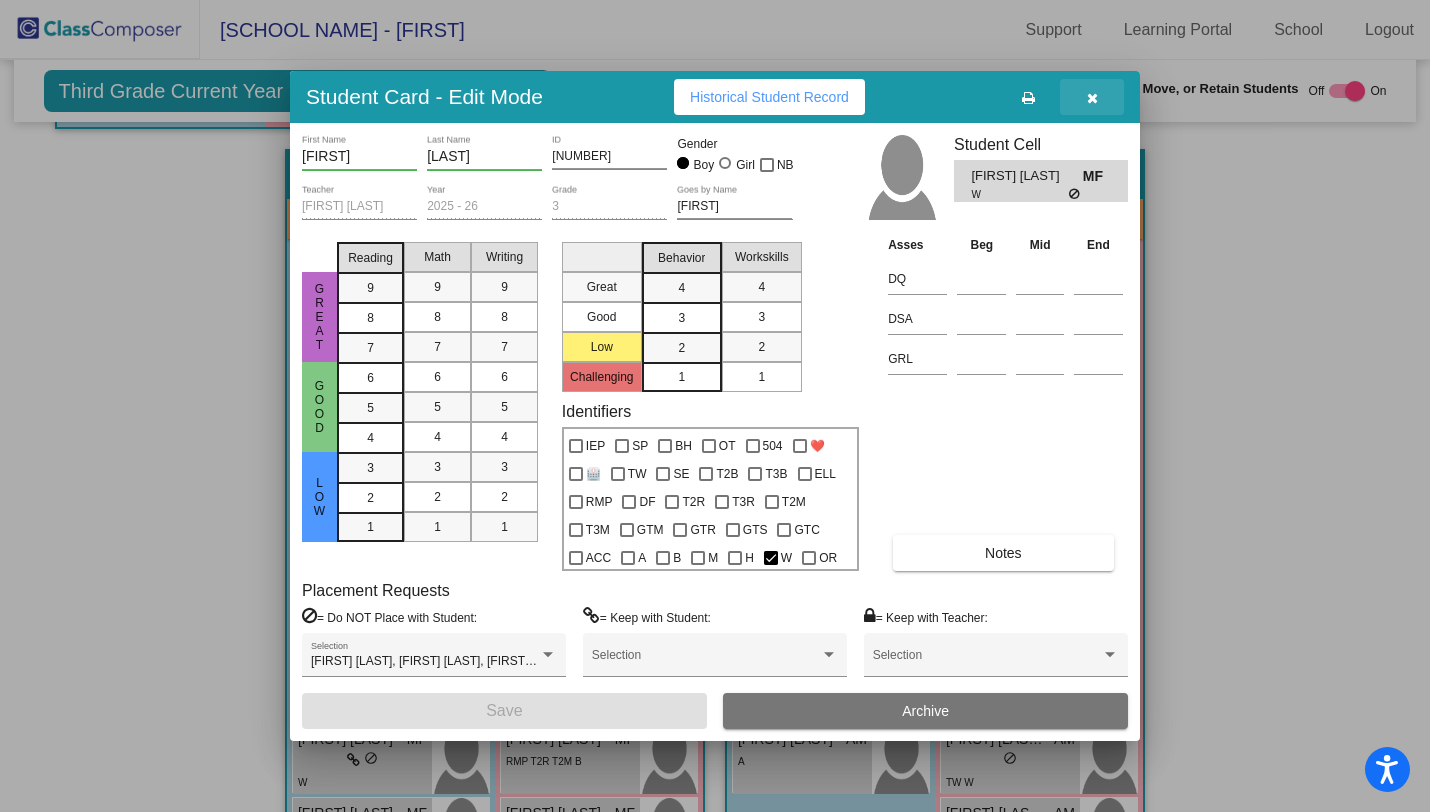 click at bounding box center (1092, 98) 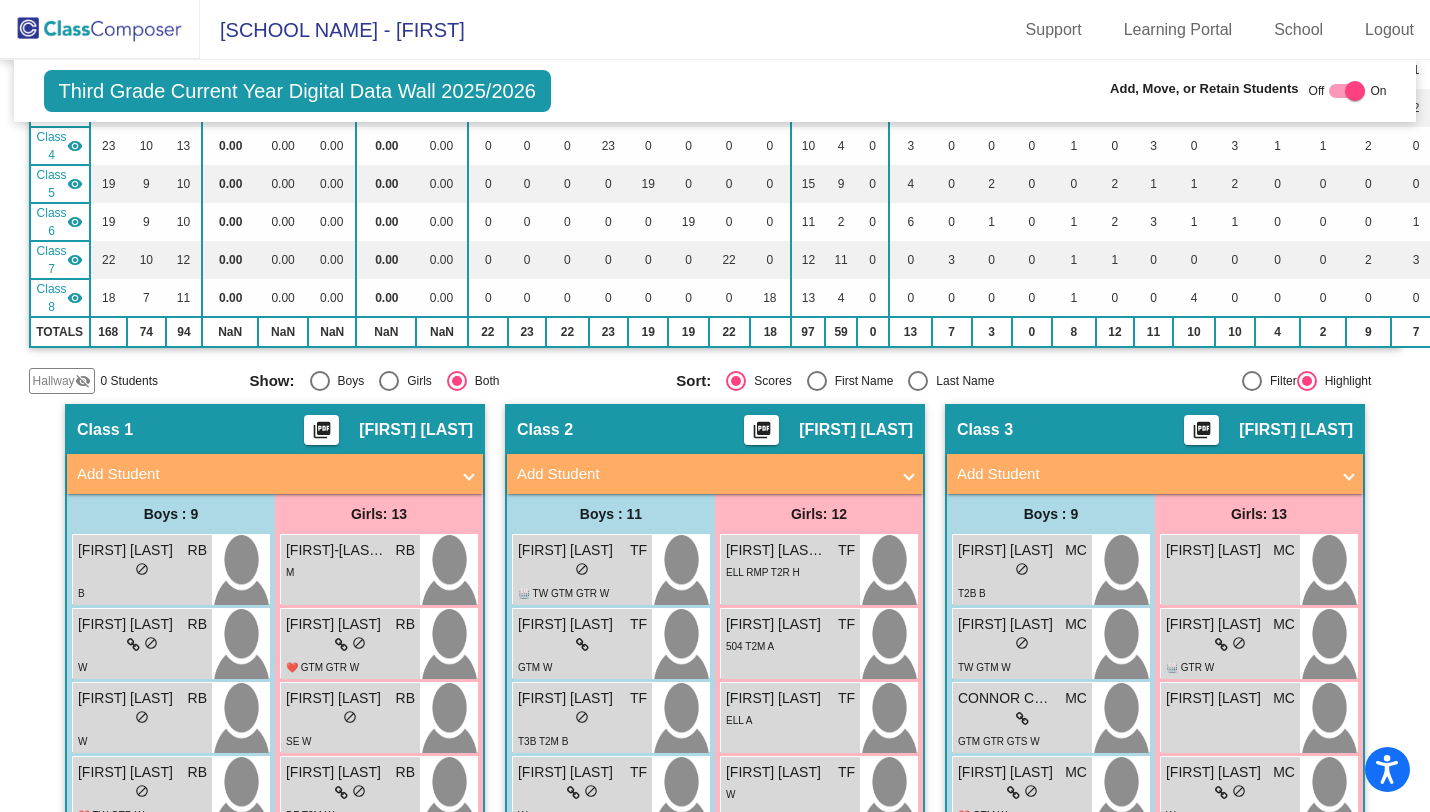 scroll, scrollTop: 0, scrollLeft: 0, axis: both 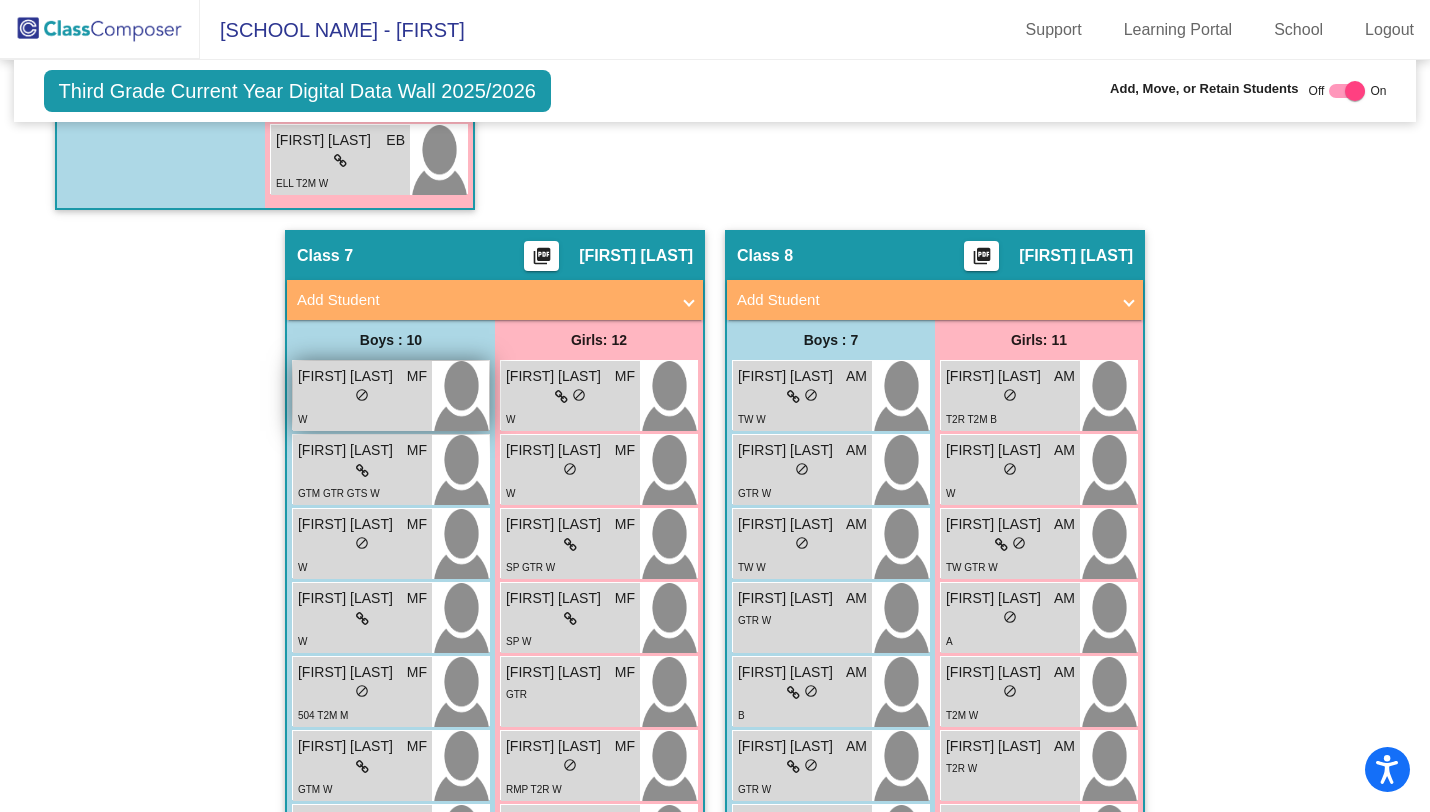 click on "lock do_not_disturb_alt" at bounding box center (362, 397) 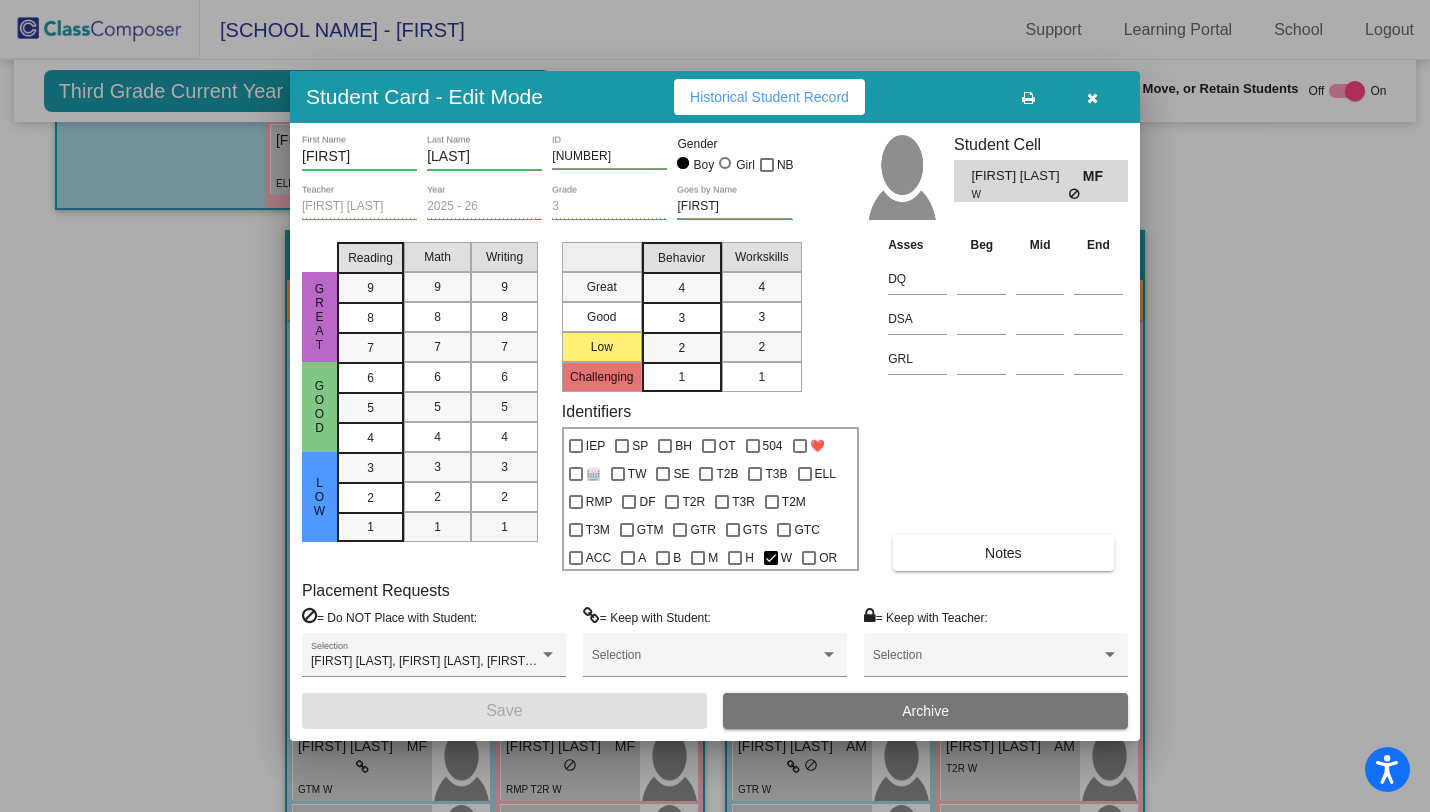 click at bounding box center (1092, 97) 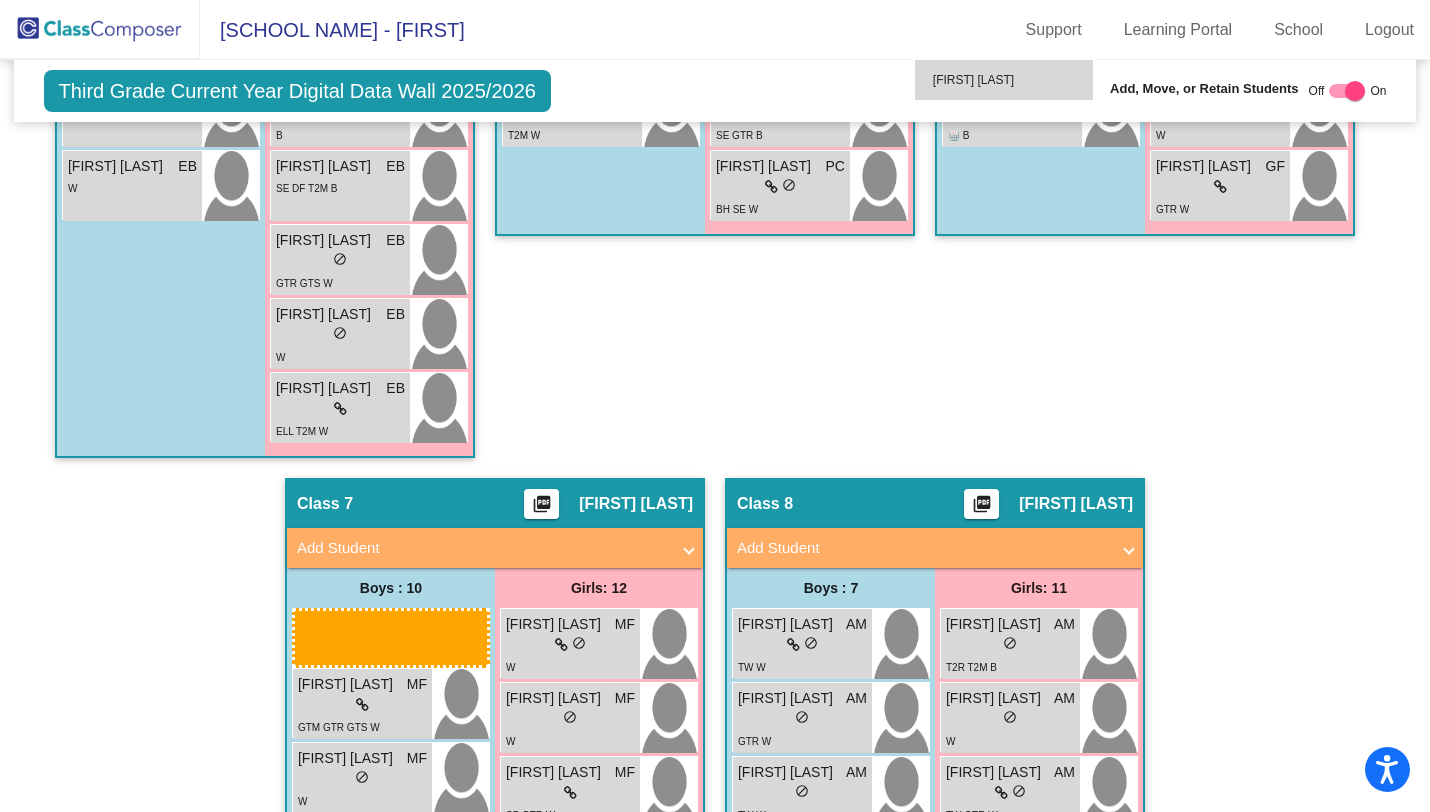 scroll, scrollTop: 2485, scrollLeft: 0, axis: vertical 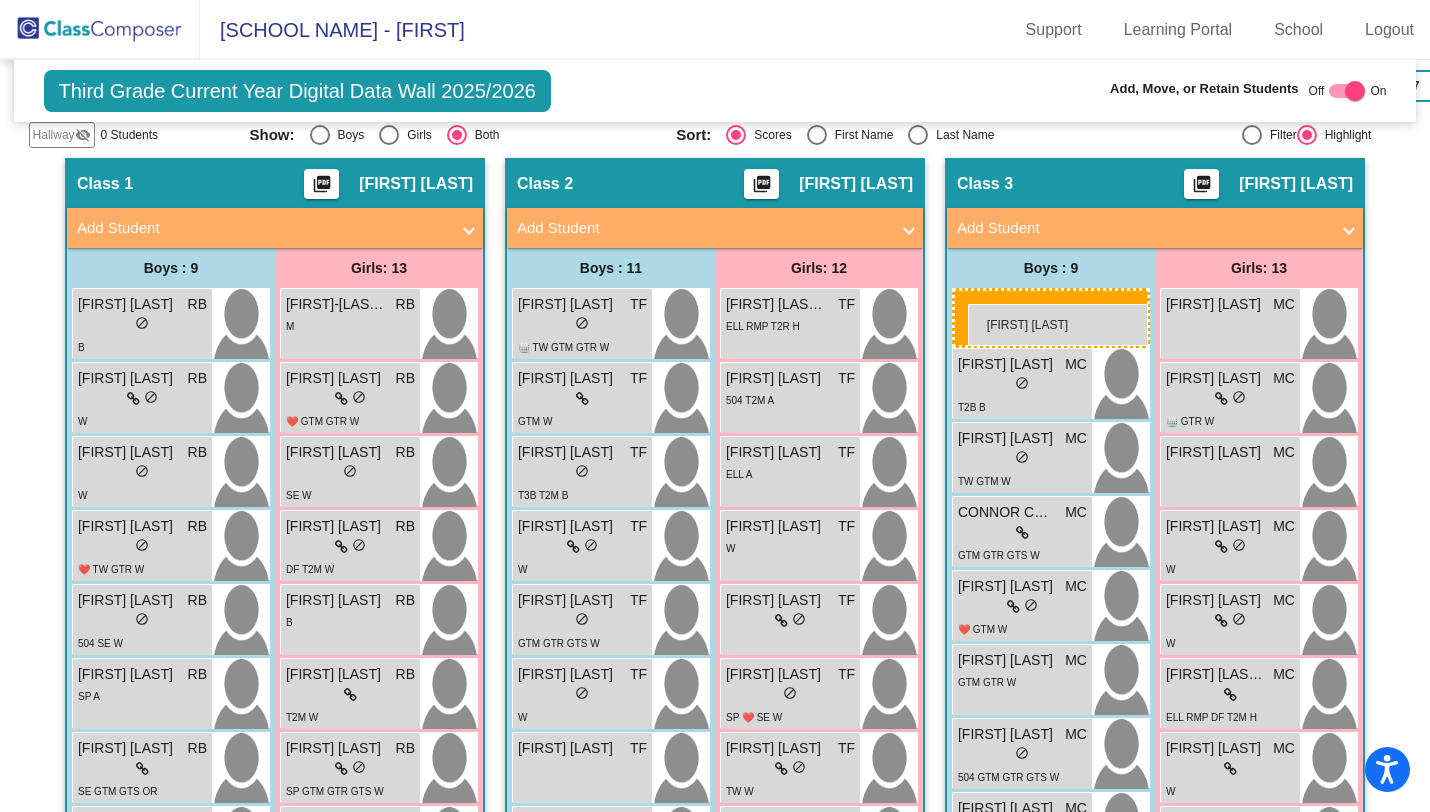drag, startPoint x: 359, startPoint y: 394, endPoint x: 968, endPoint y: 304, distance: 615.6143 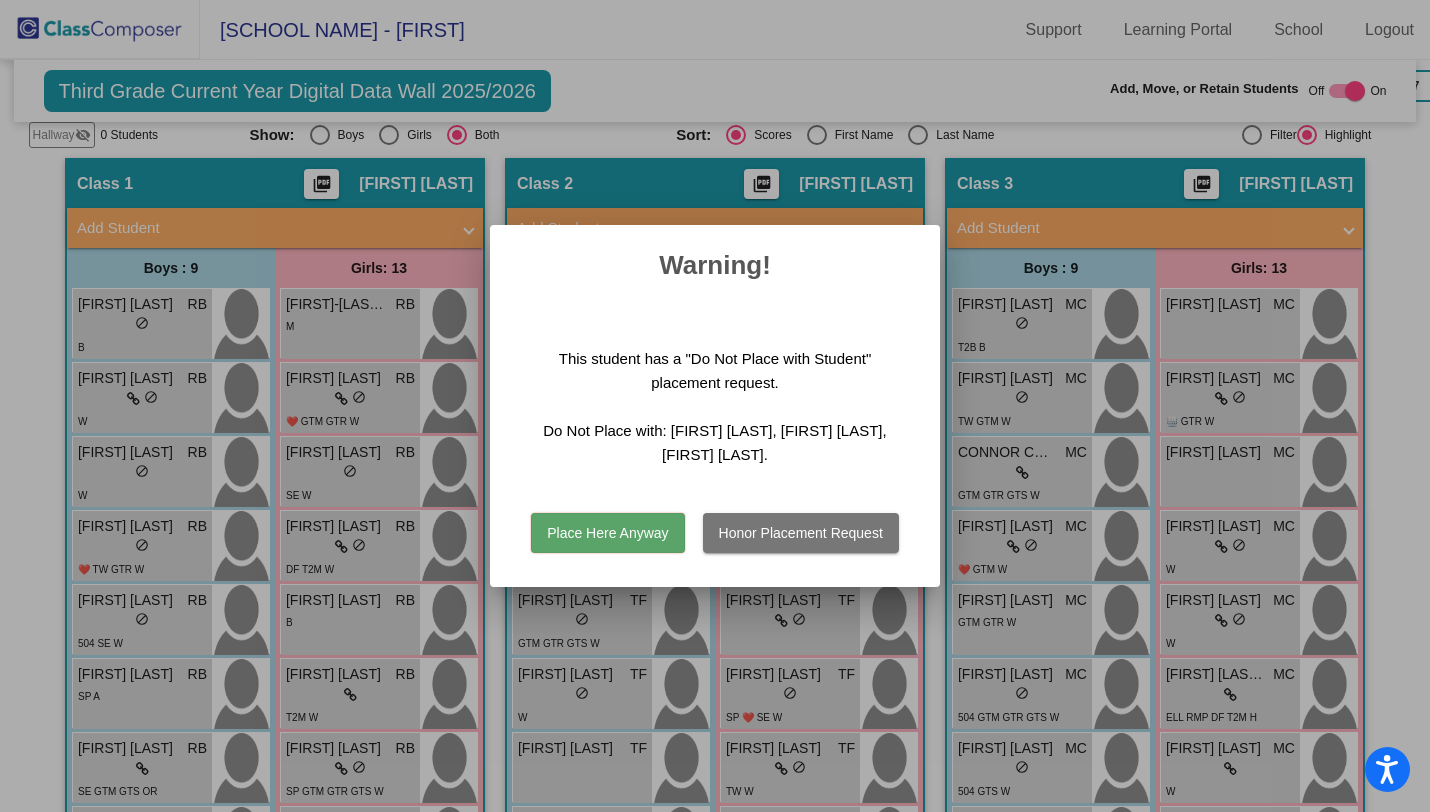 click on "Honor Placement Request" at bounding box center [801, 533] 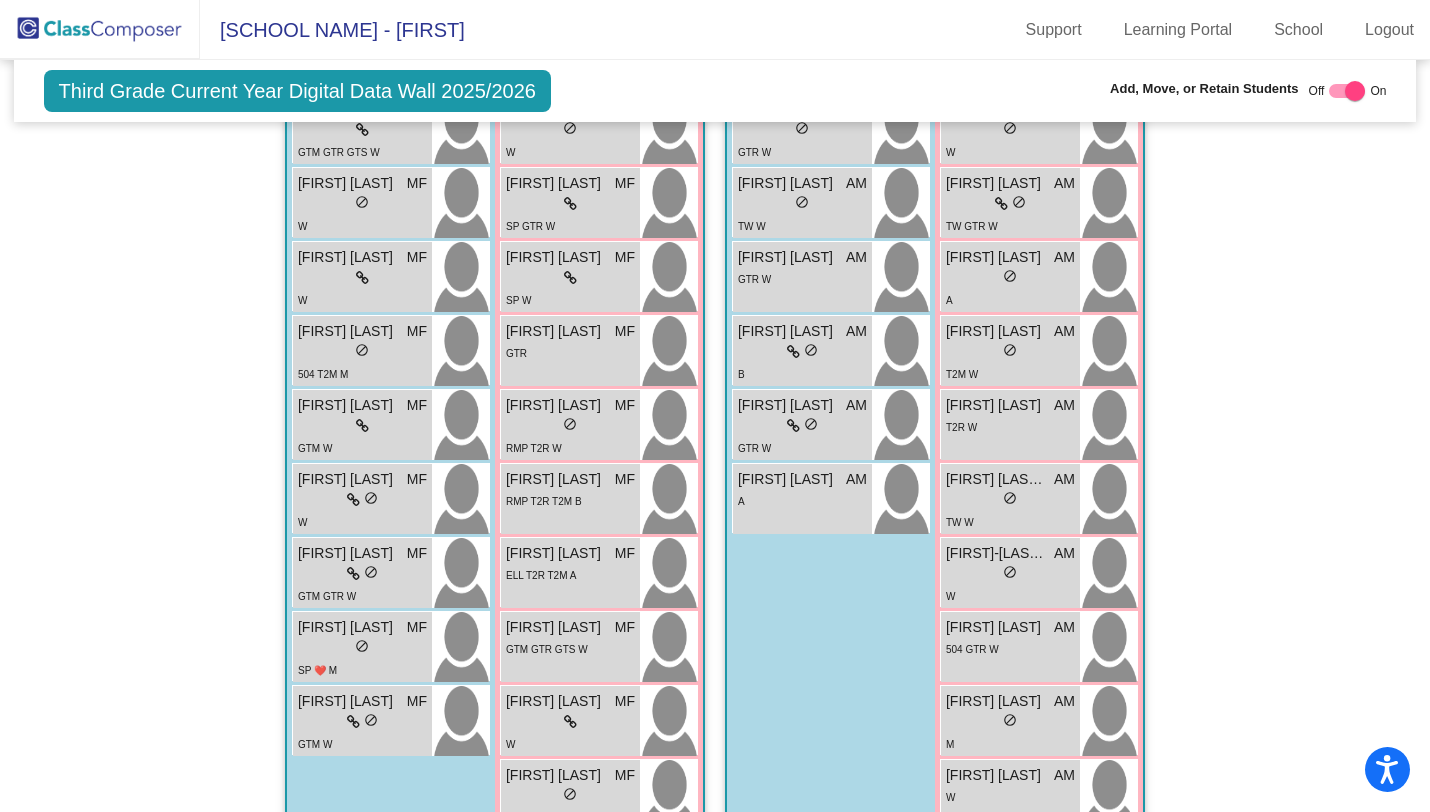 scroll, scrollTop: 3083, scrollLeft: 0, axis: vertical 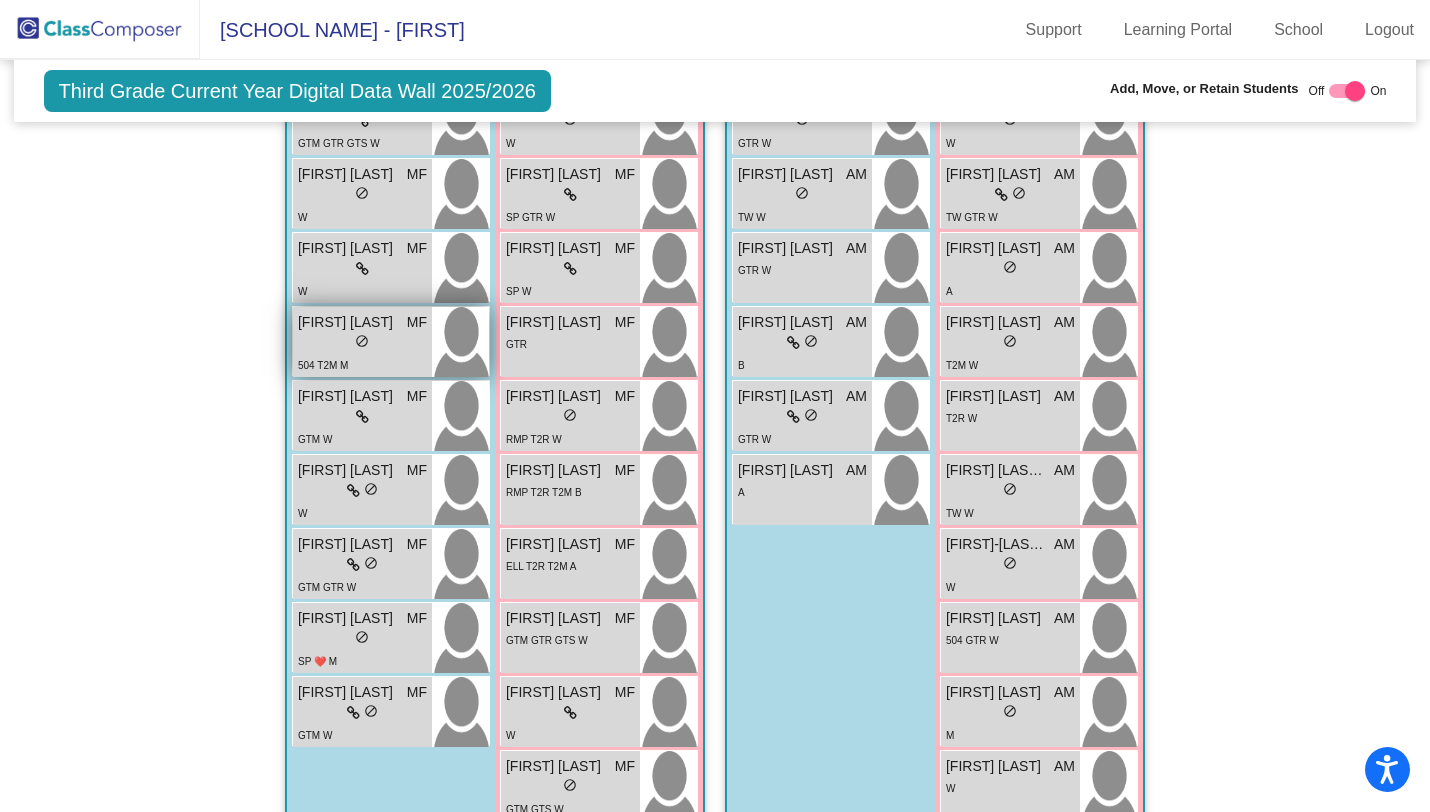 click on "lock do_not_disturb_alt" at bounding box center (362, 343) 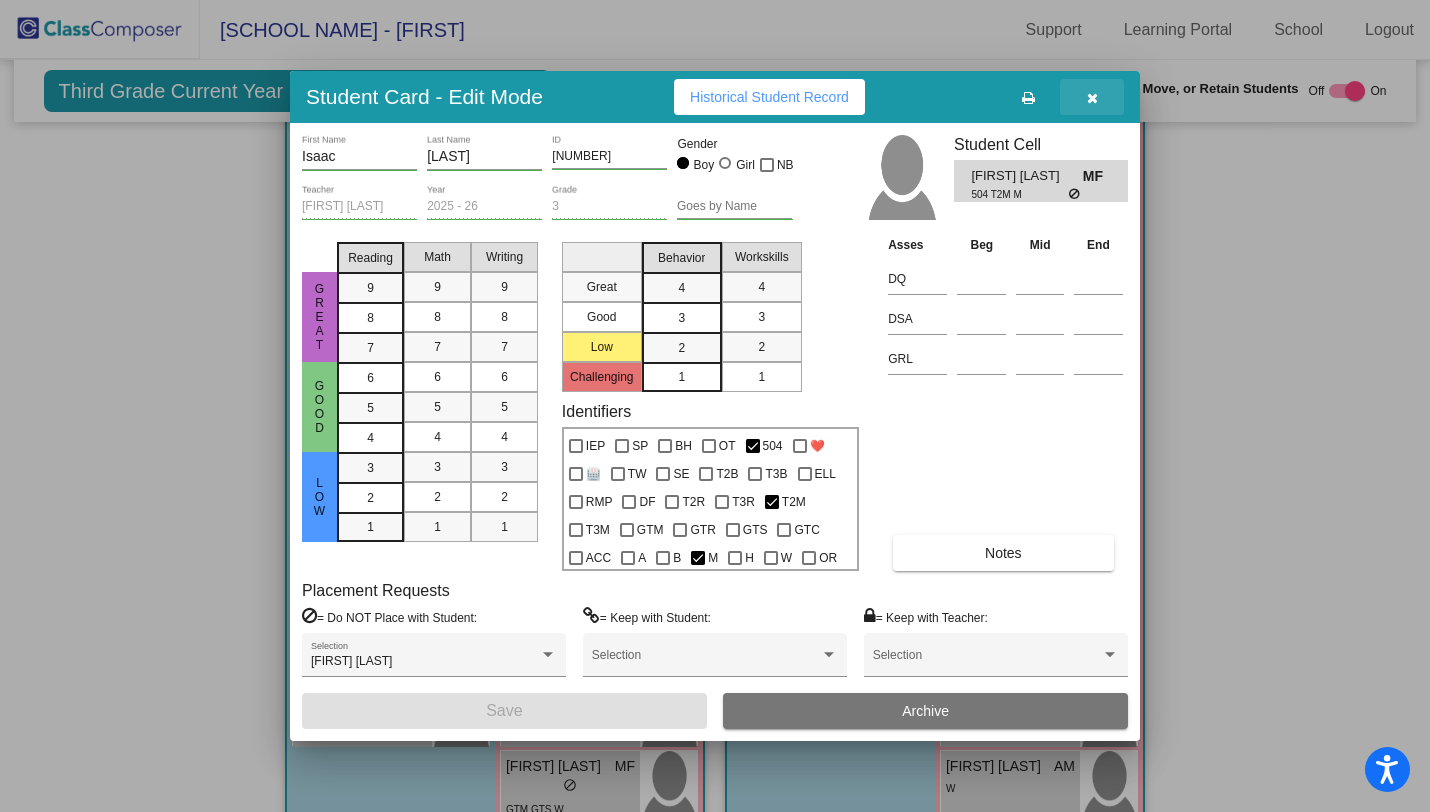 click at bounding box center (1092, 97) 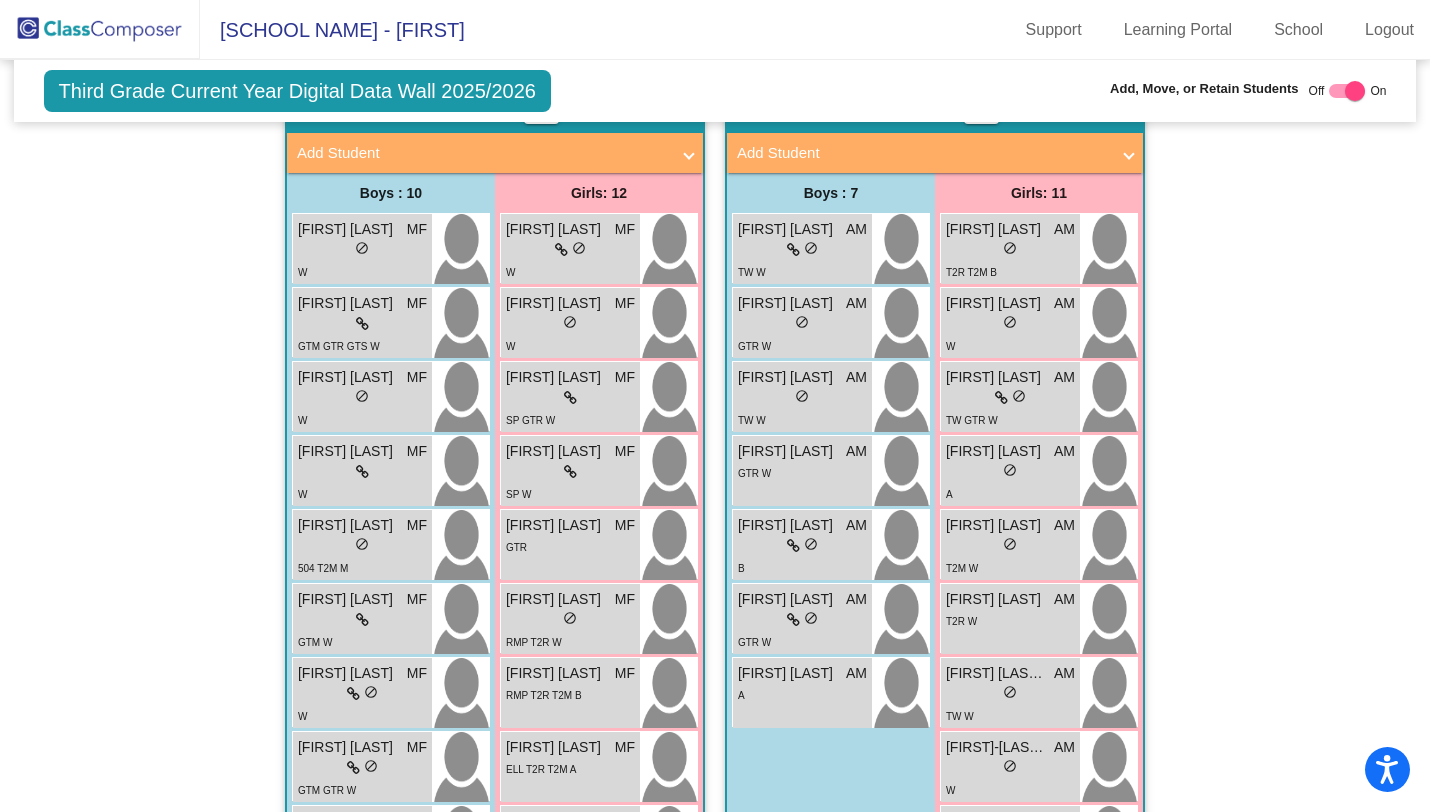 scroll, scrollTop: 3166, scrollLeft: 0, axis: vertical 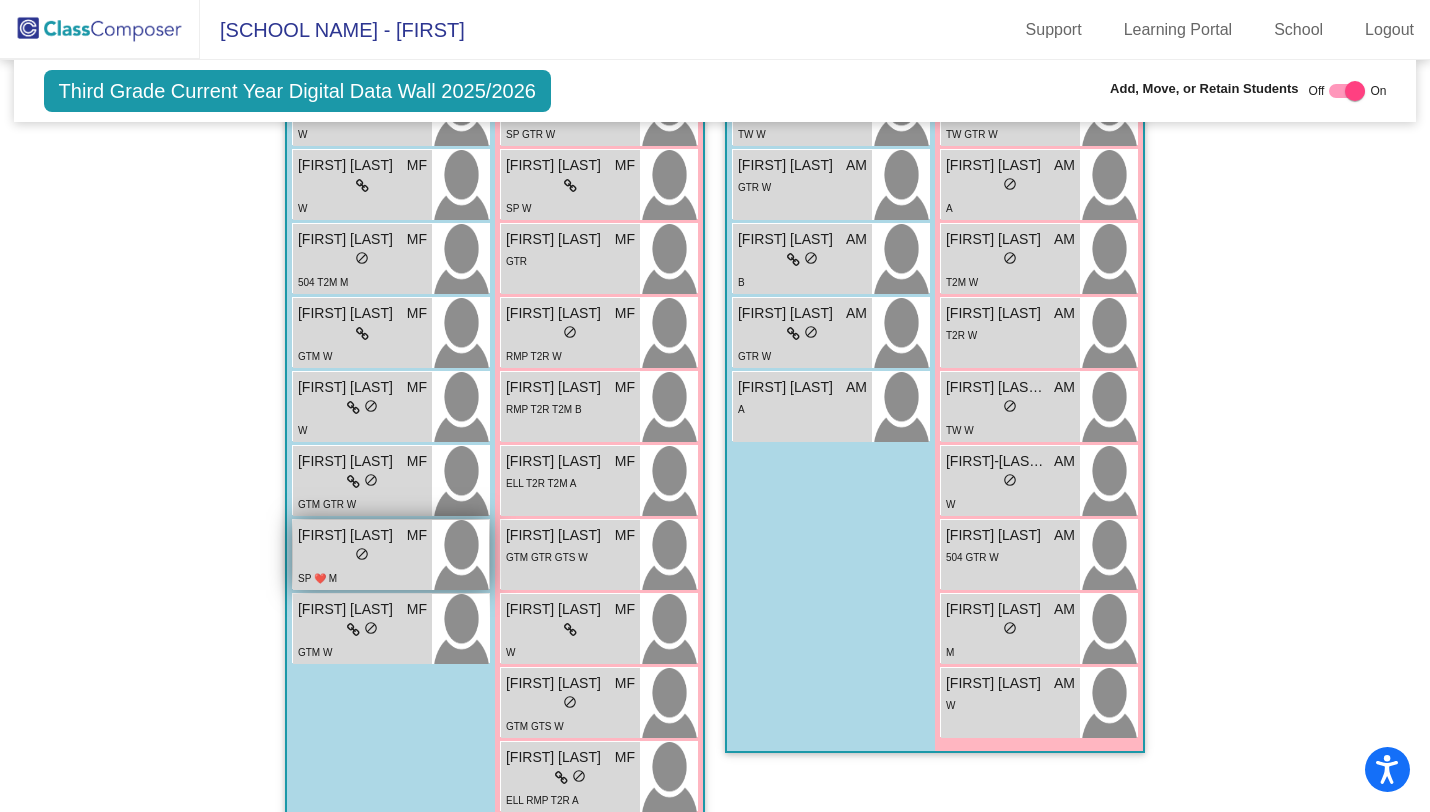 click on "lock do_not_disturb_alt" at bounding box center [362, 556] 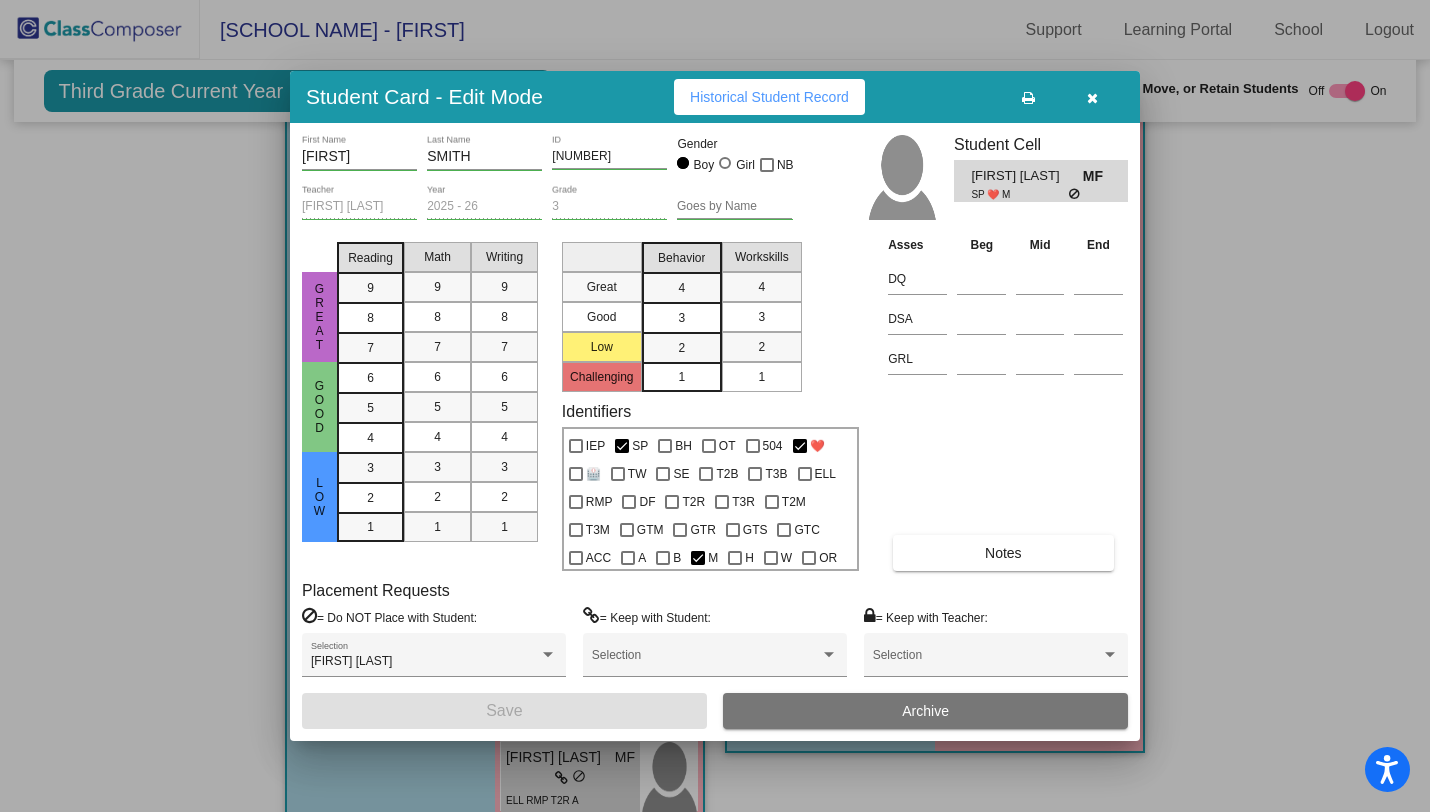 click at bounding box center (1092, 97) 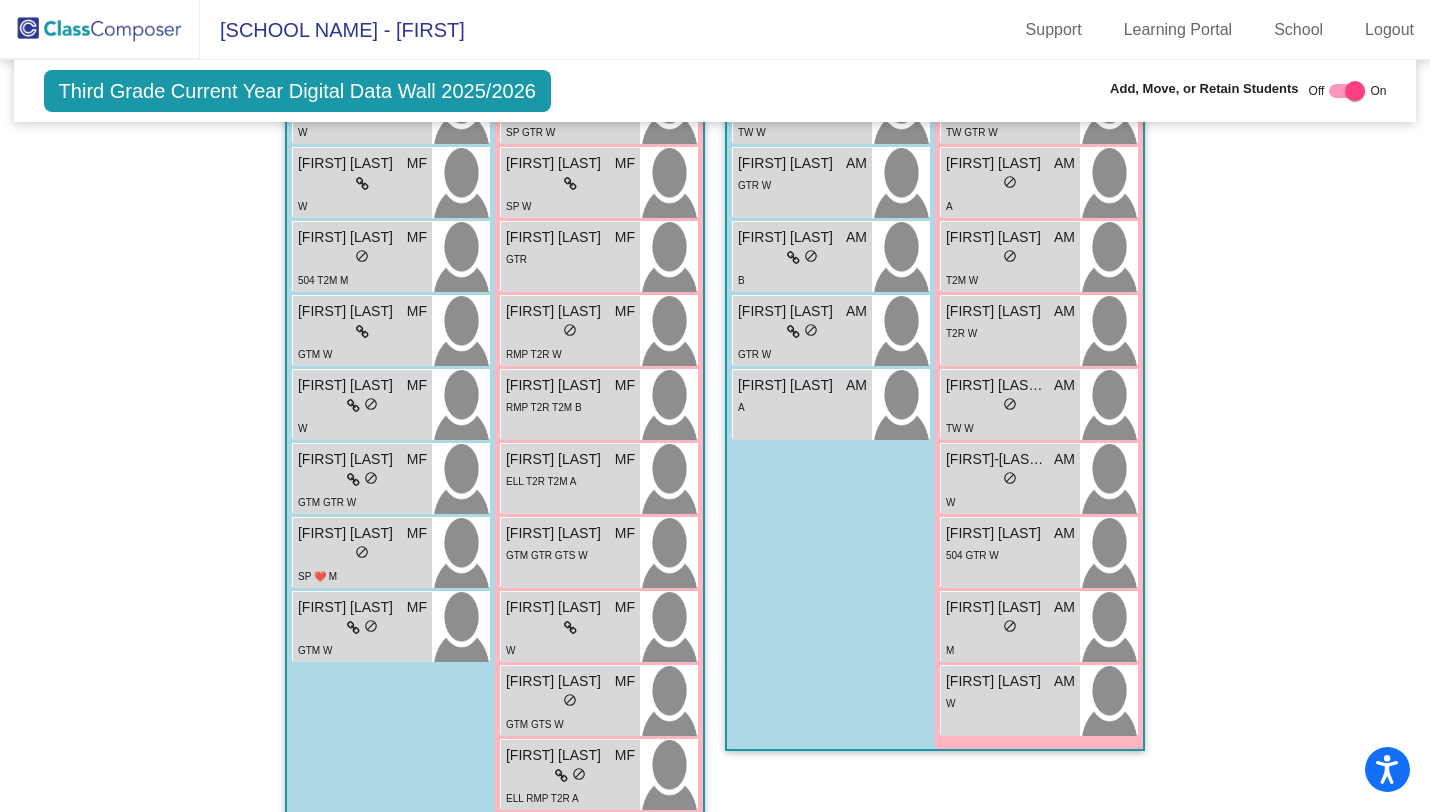 scroll, scrollTop: 3210, scrollLeft: 0, axis: vertical 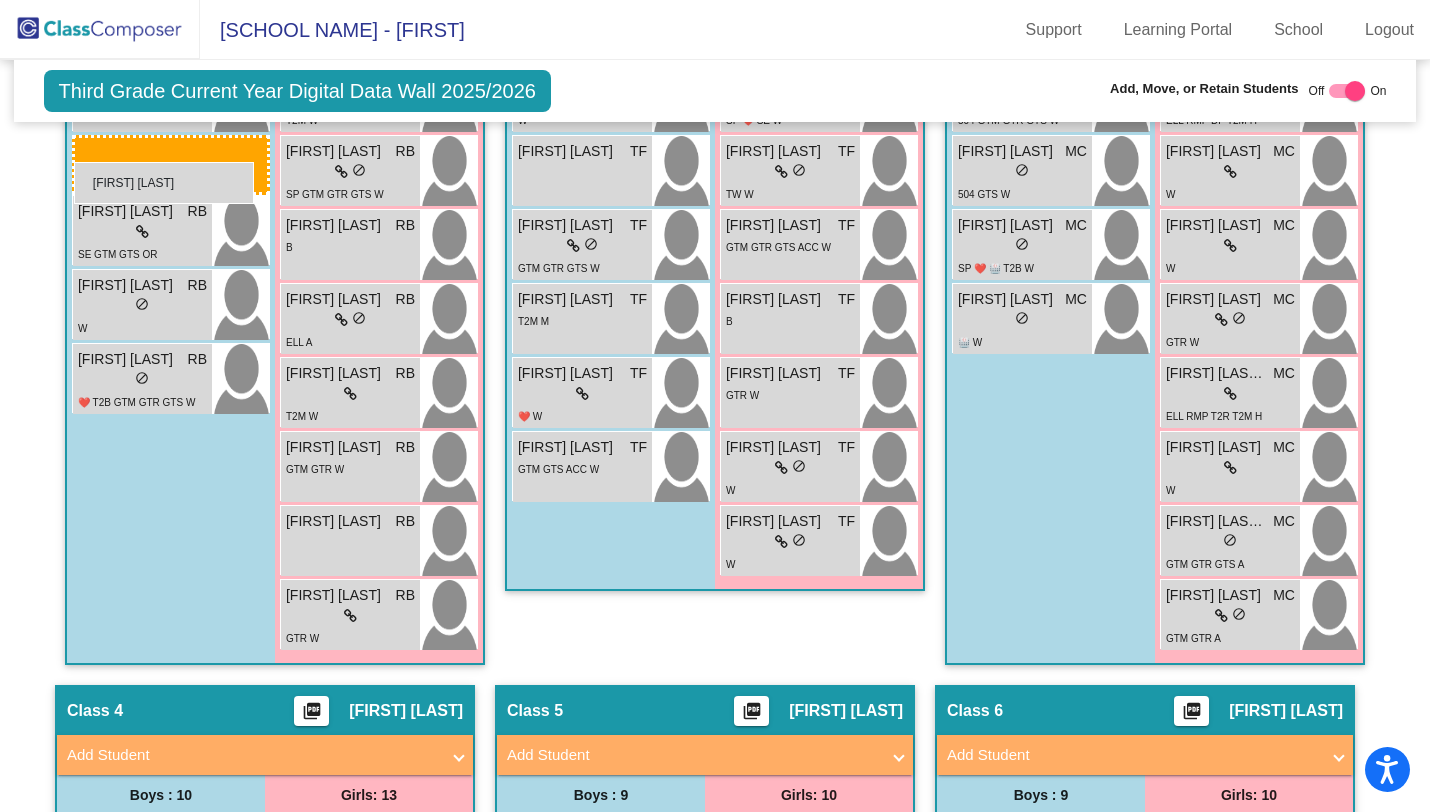 drag, startPoint x: 370, startPoint y: 565, endPoint x: 77, endPoint y: 158, distance: 501.49576 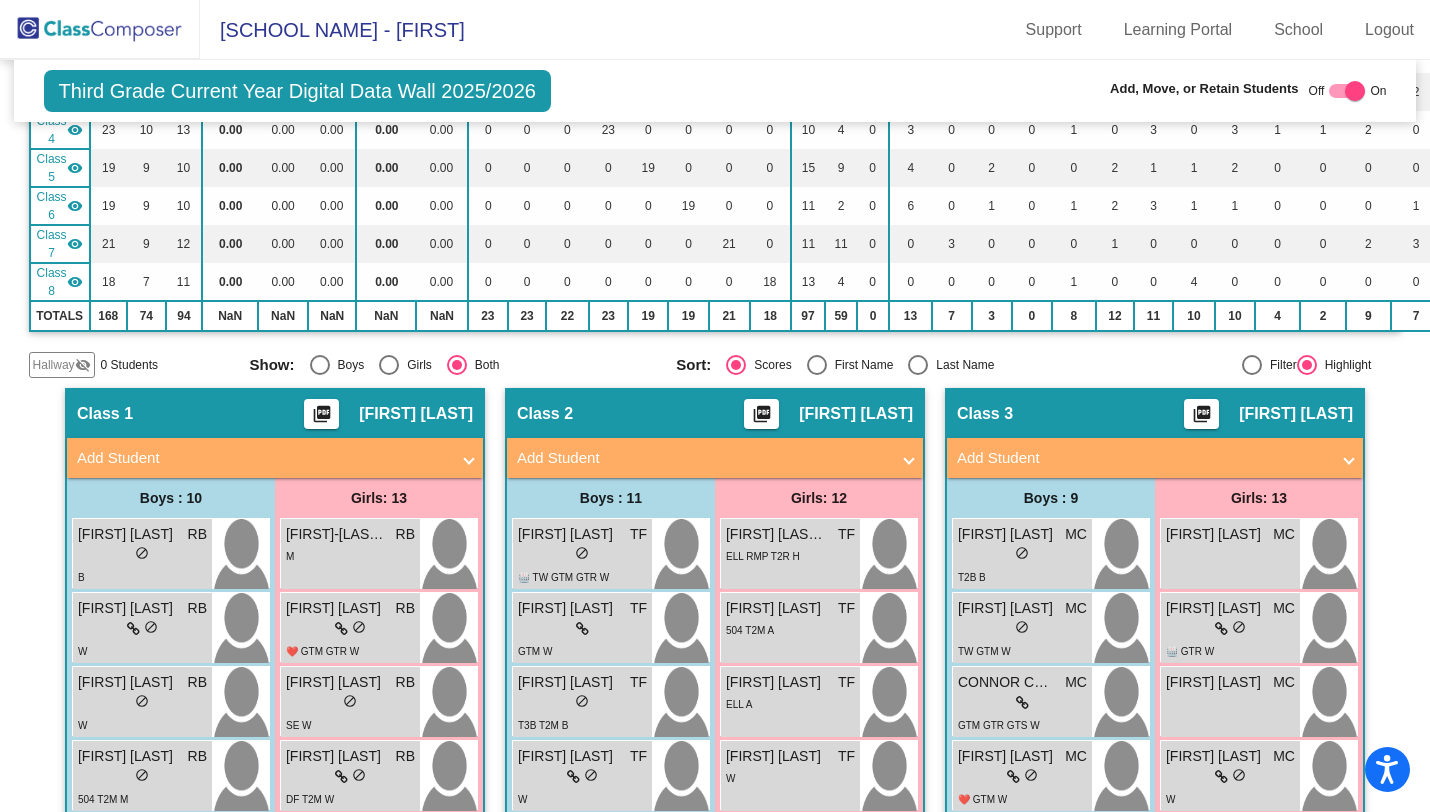 scroll, scrollTop: 313, scrollLeft: 0, axis: vertical 